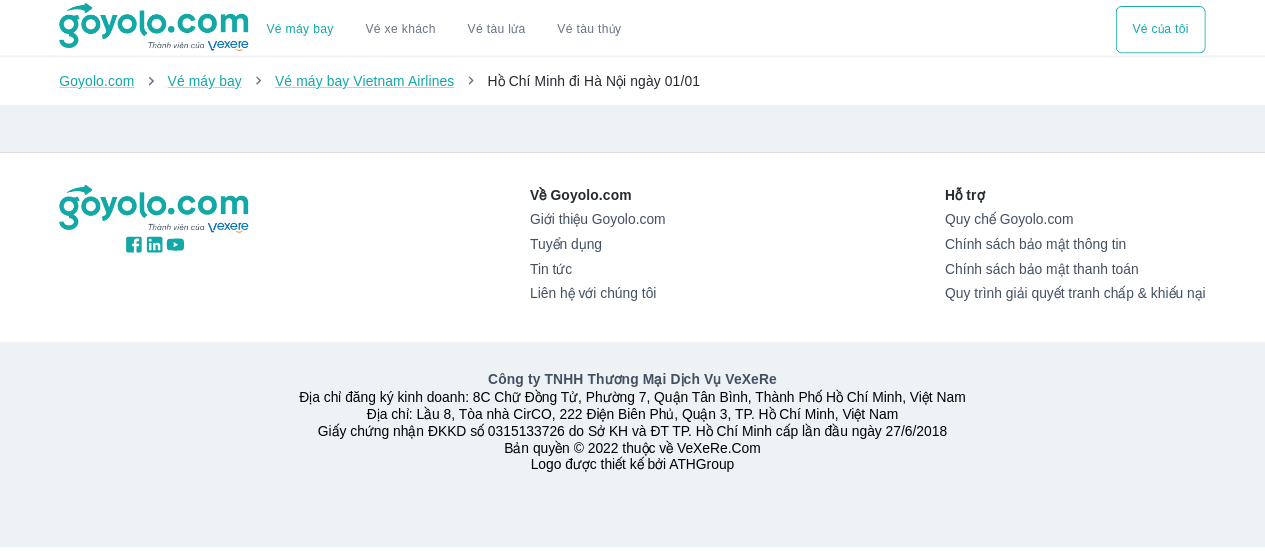 scroll, scrollTop: 0, scrollLeft: 0, axis: both 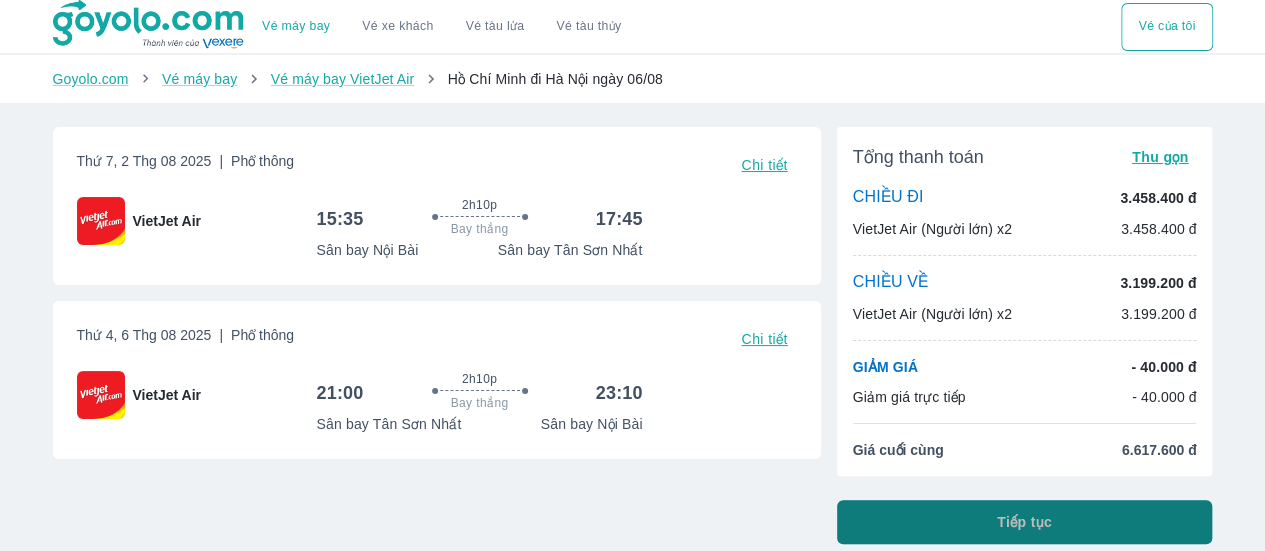 click on "Tiếp tục" at bounding box center [1024, 522] 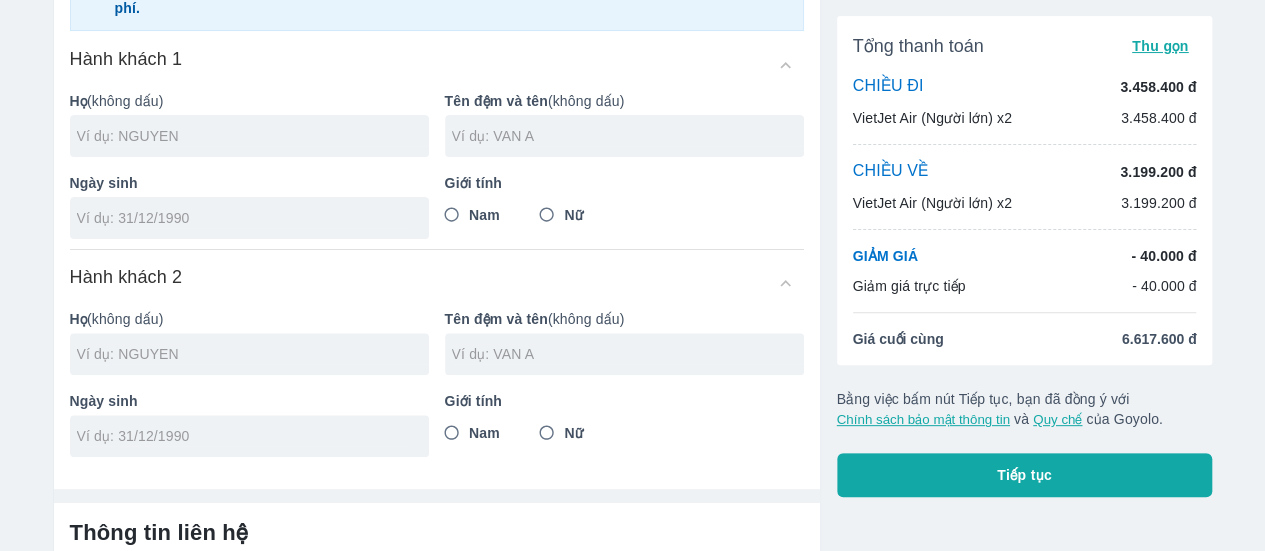 scroll, scrollTop: 190, scrollLeft: 0, axis: vertical 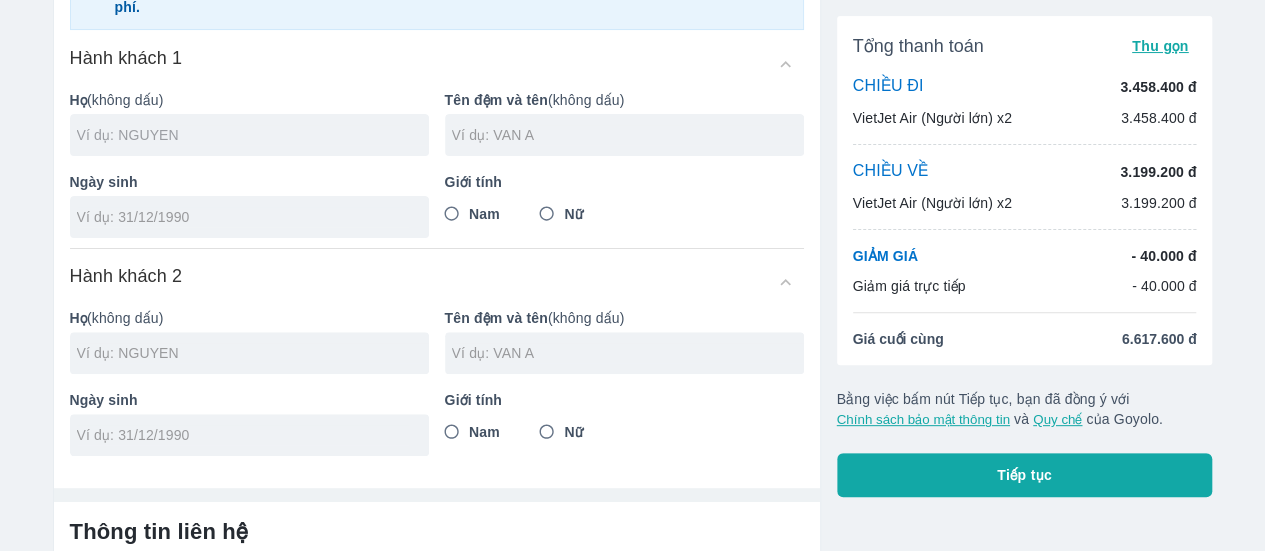 click at bounding box center (253, 135) 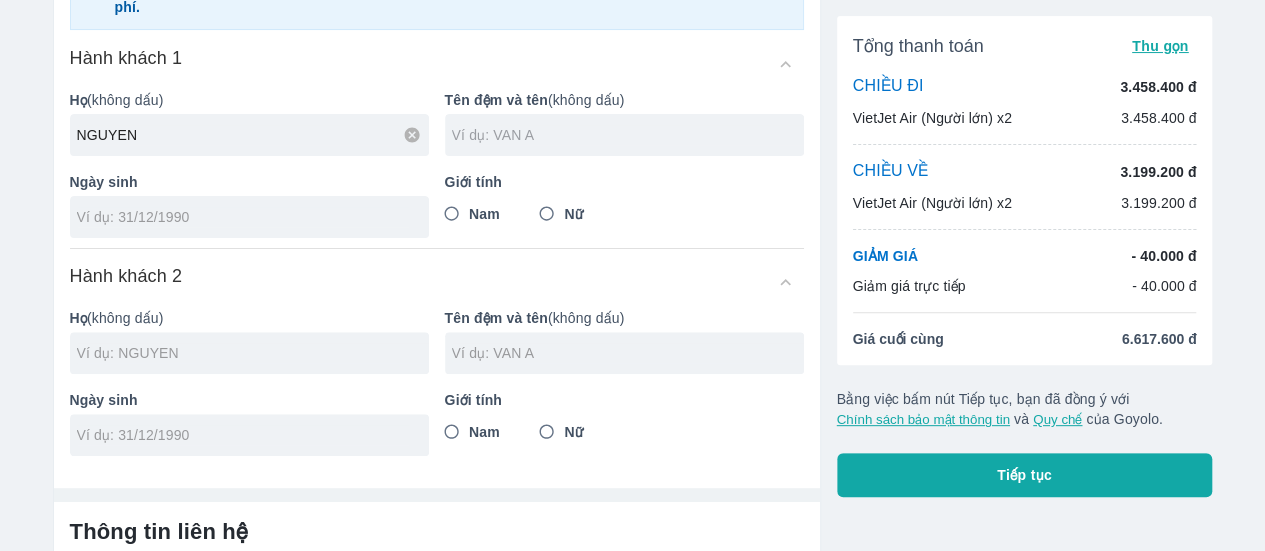type on "NGUYEN" 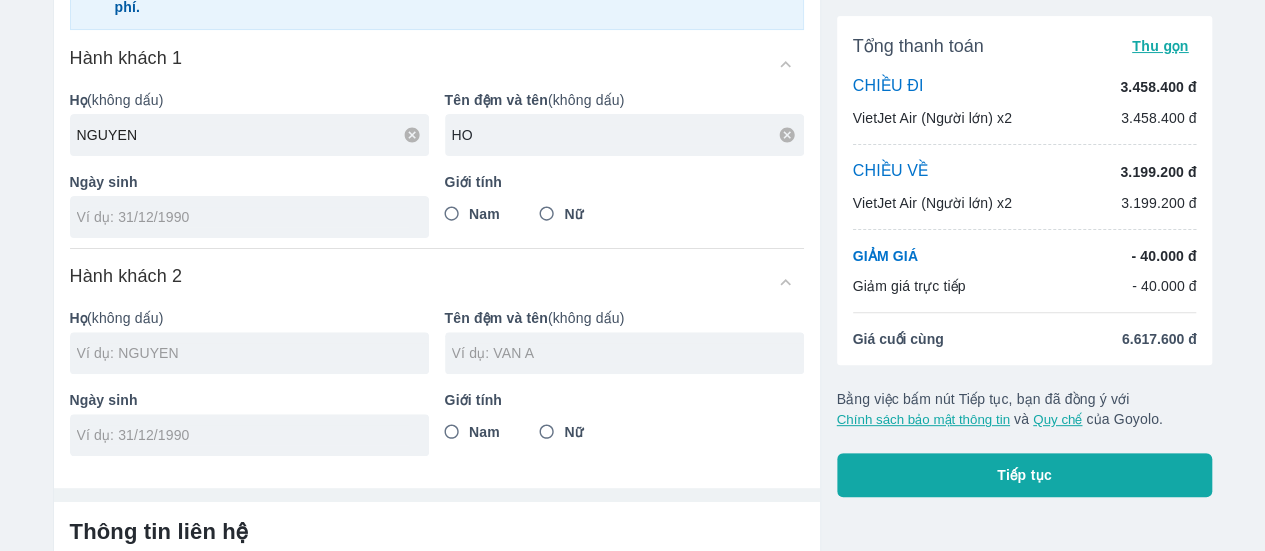 type on "H" 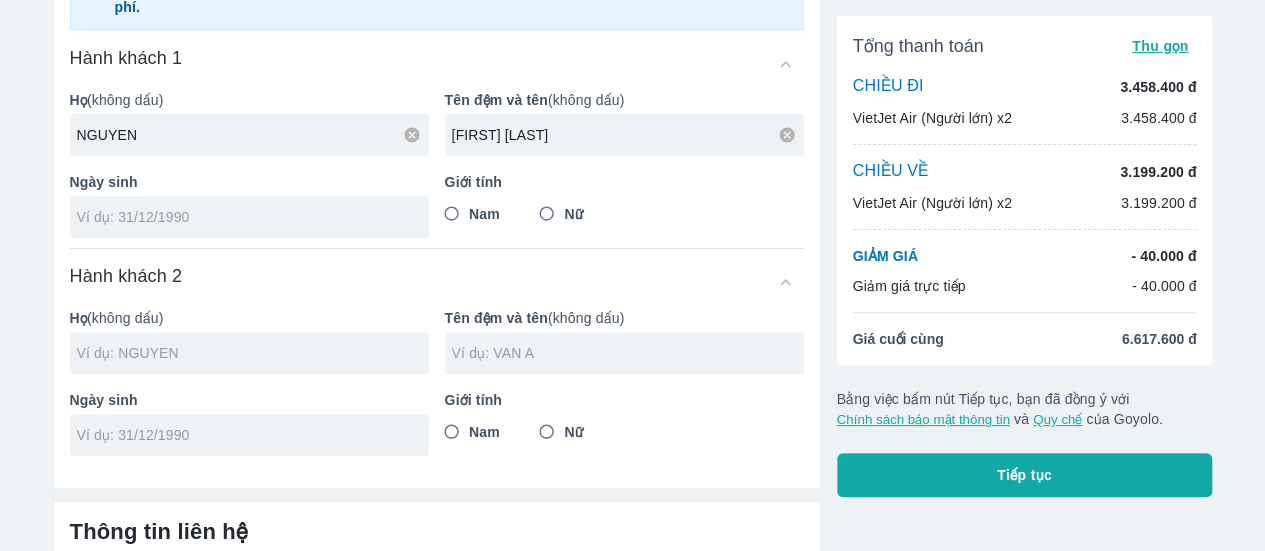 type on "[LAST_NAME] [FIRST_NAME]" 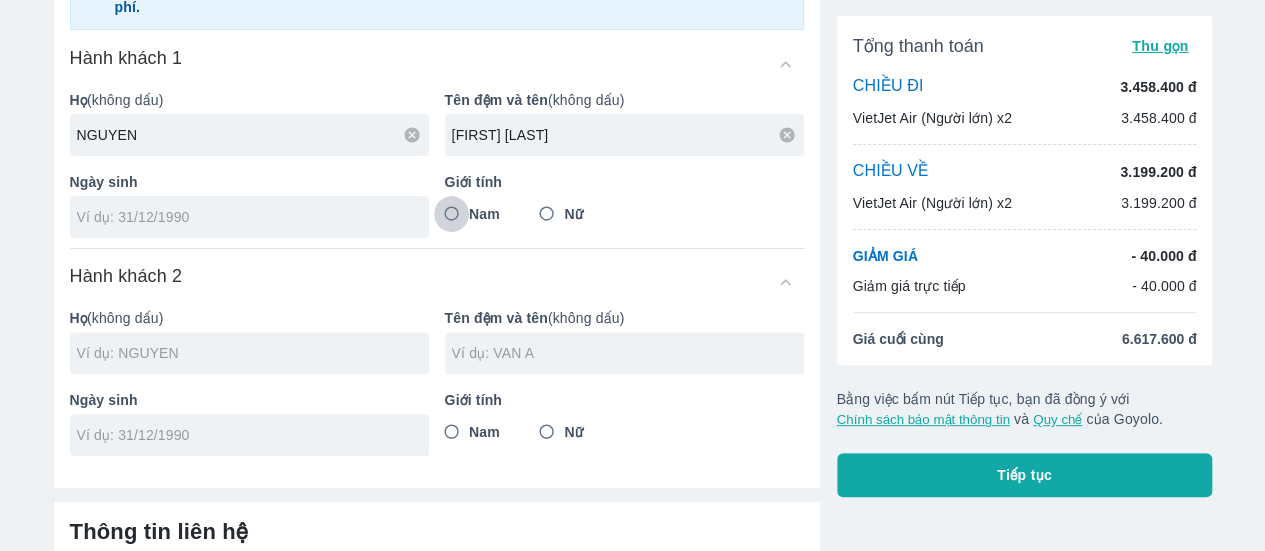 click on "Nam" at bounding box center [452, 214] 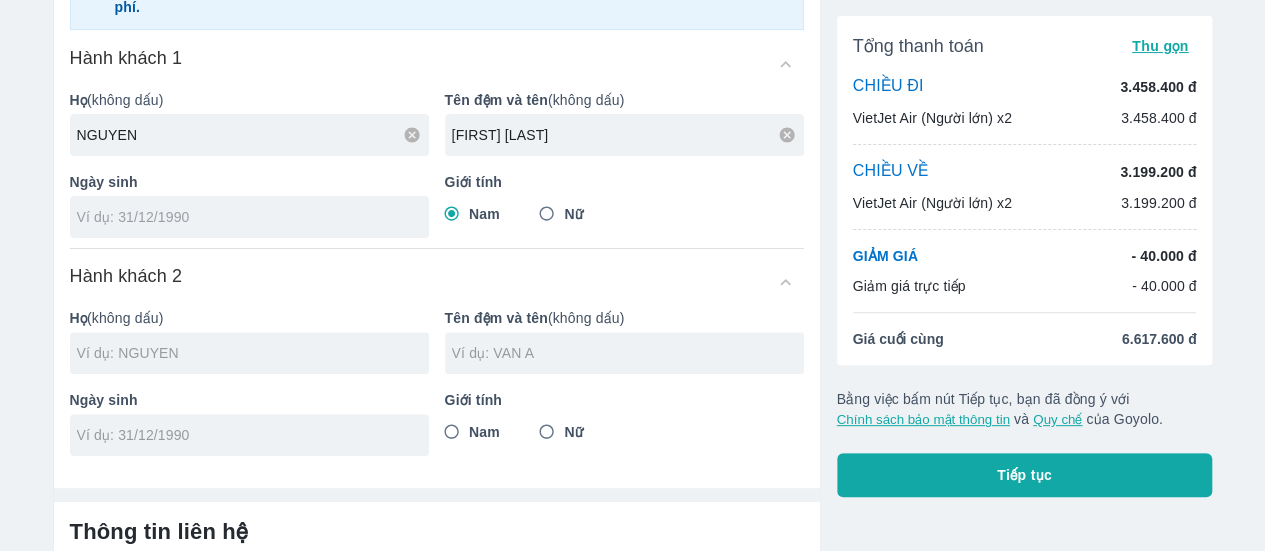 click at bounding box center [243, 217] 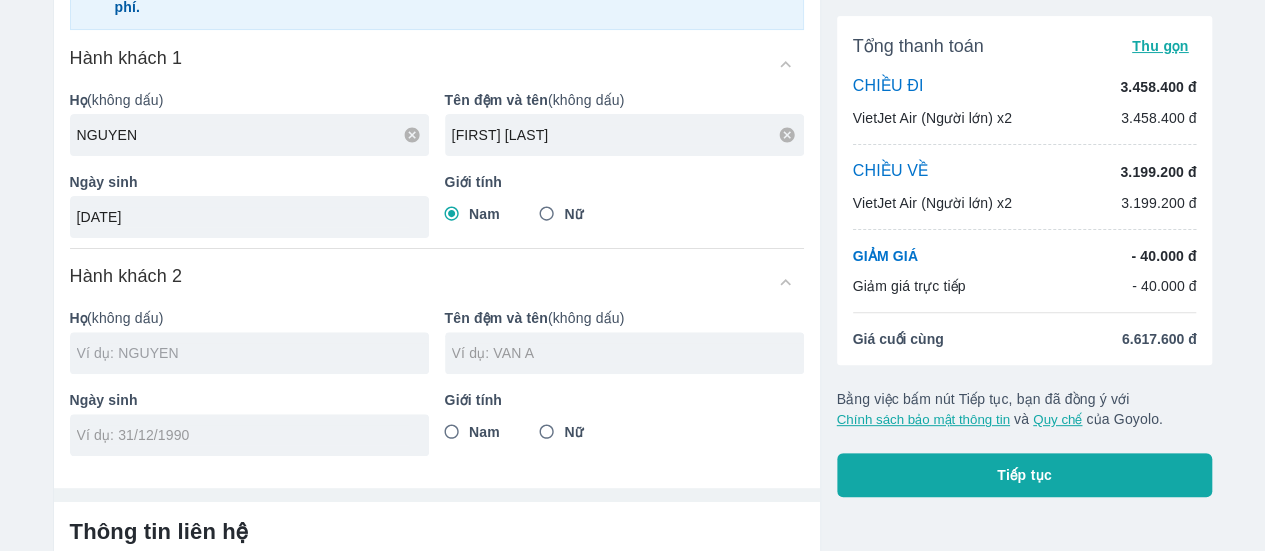 type on "[DATE]" 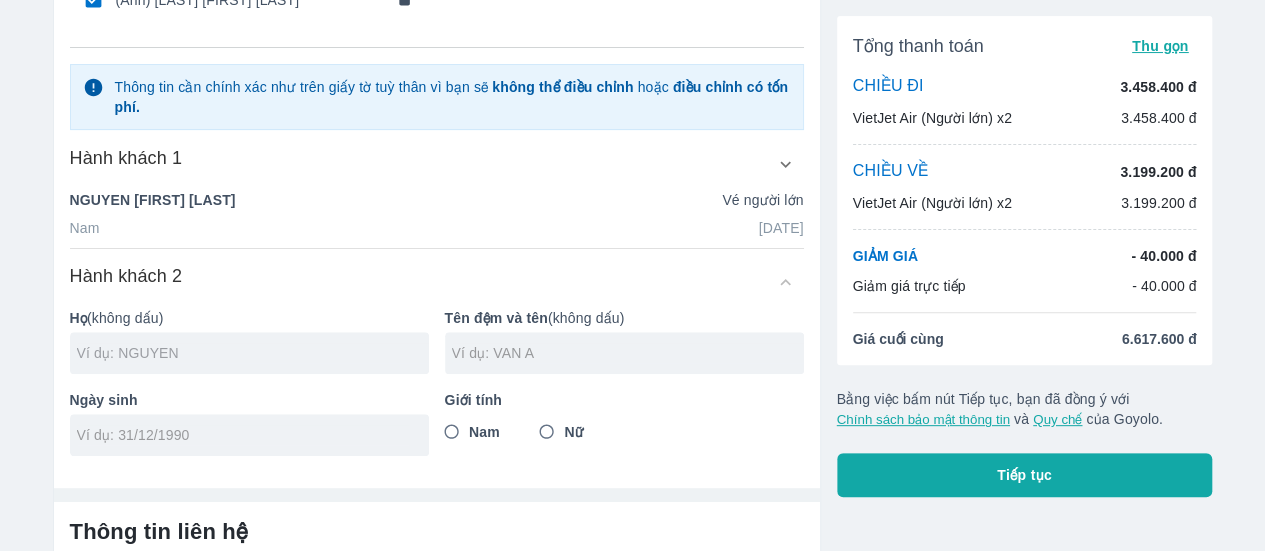 scroll, scrollTop: 290, scrollLeft: 0, axis: vertical 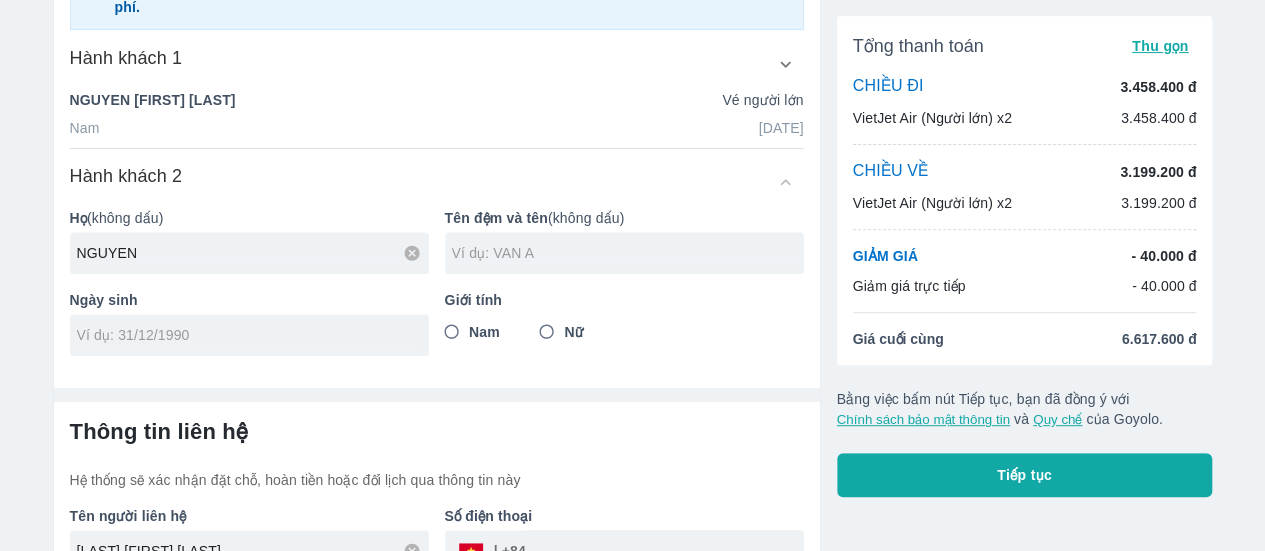 type on "NGUYEN" 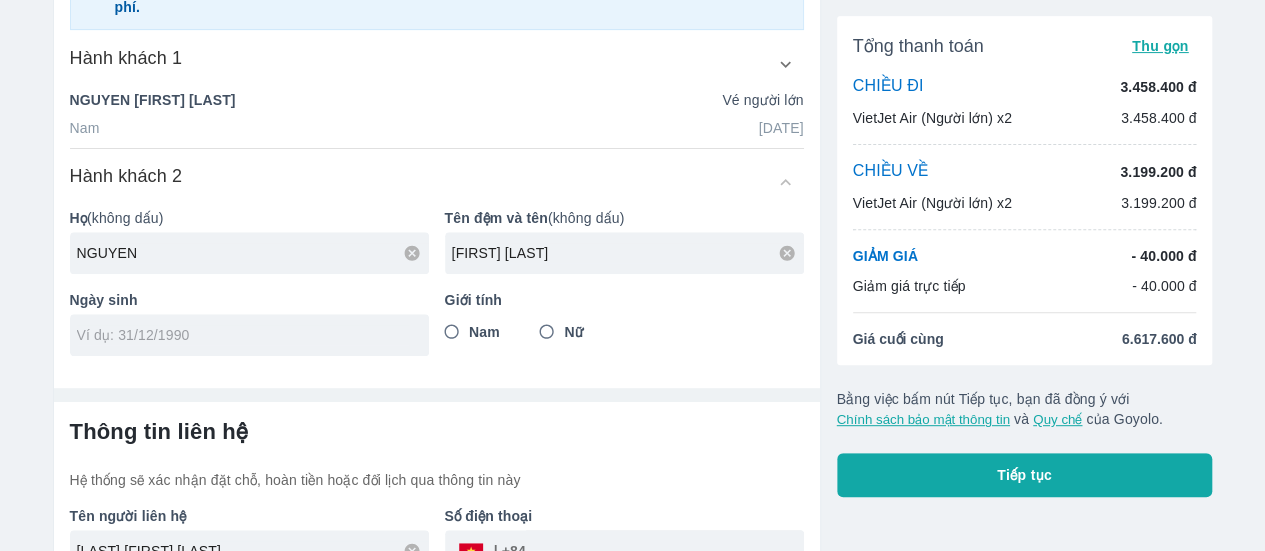 type on "HOANG BACH" 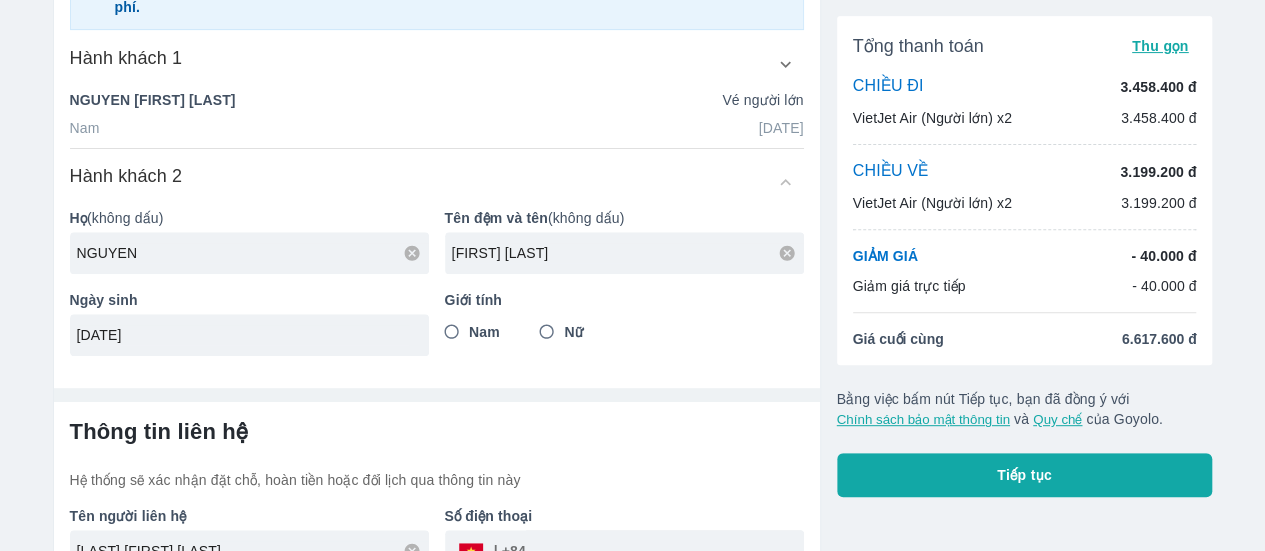 type on "[DATE]" 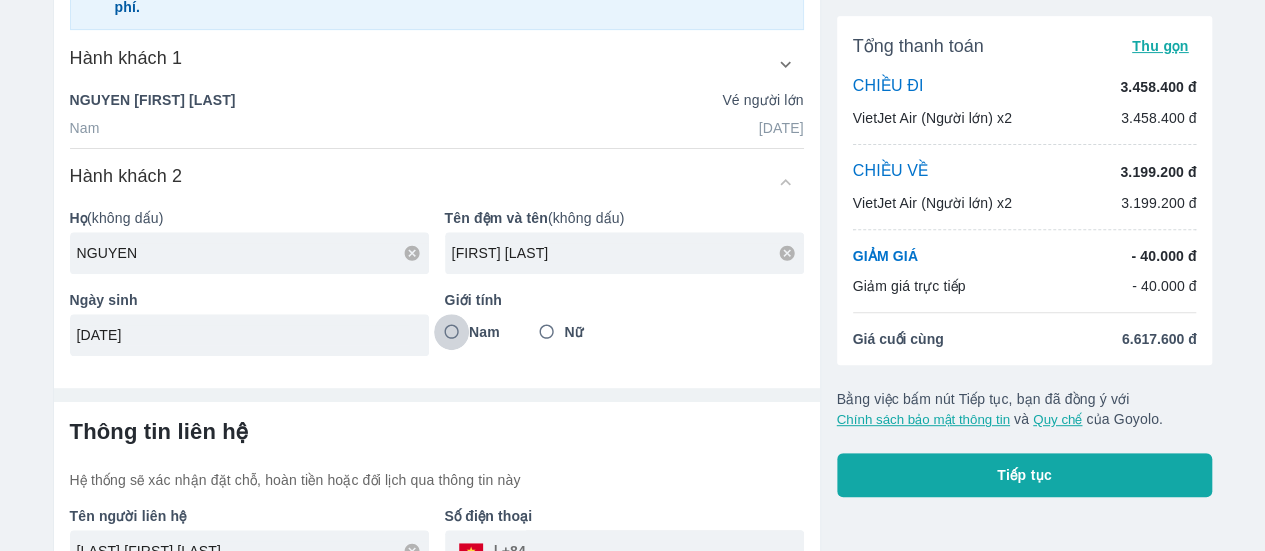 click on "Nam" at bounding box center [452, 332] 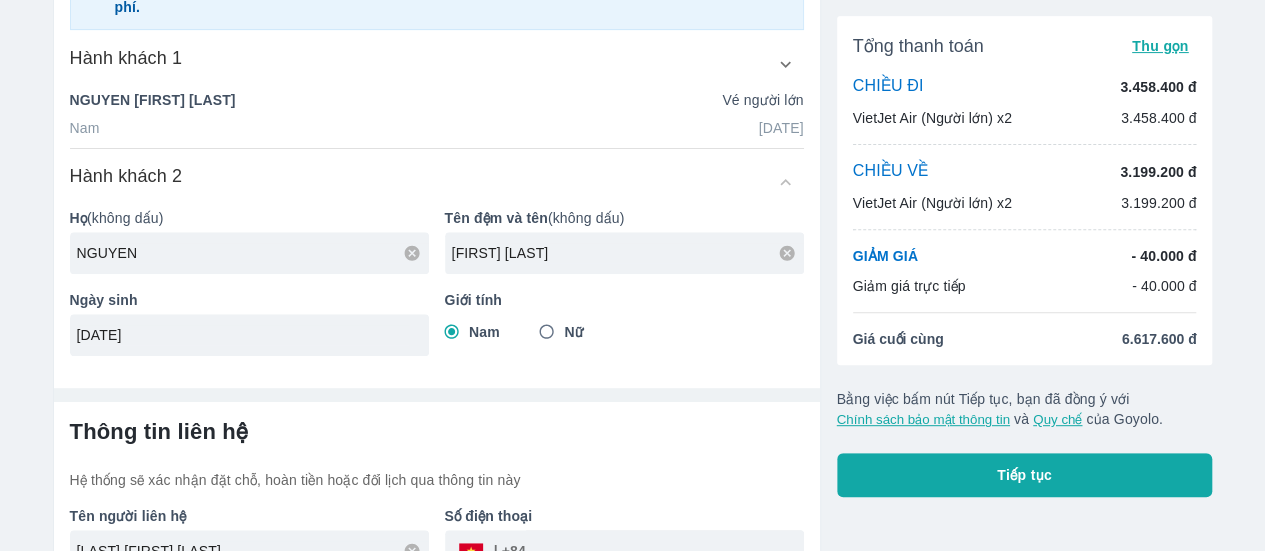 click on "Thông tin liên hệ Hệ thống sẽ xác nhận đặt chỗ, hoàn tiền hoặc đổi lịch qua thông tin này Tên người liên hệ NGUYEN VIET THANG Số điện thoại ​ Email nhận vé điện tử" at bounding box center (437, 536) 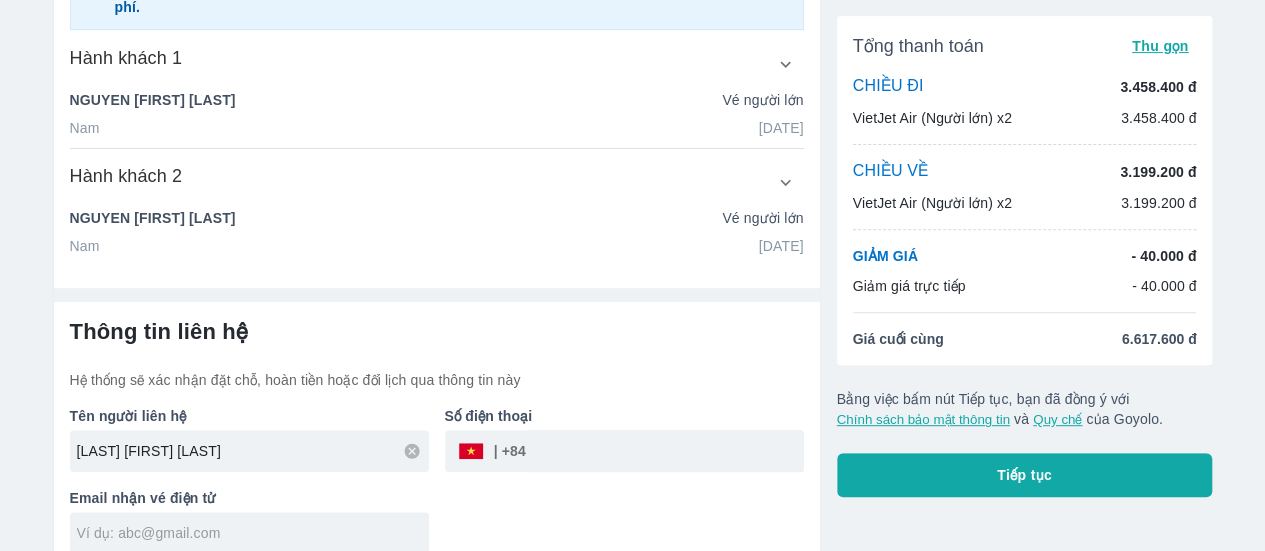 scroll, scrollTop: 308, scrollLeft: 0, axis: vertical 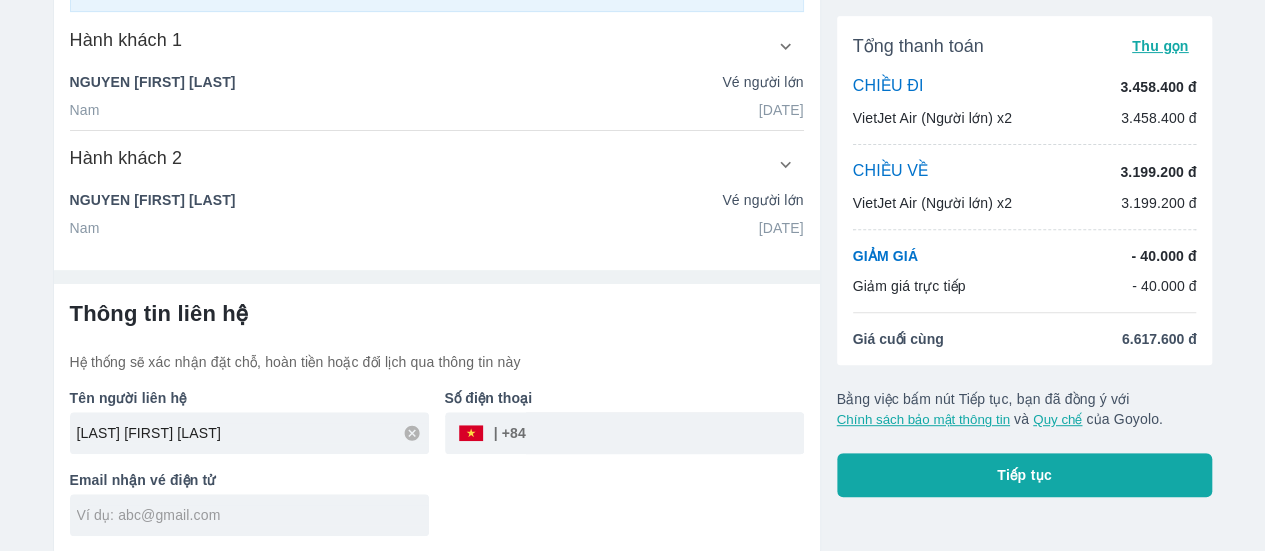 click at bounding box center [665, 433] 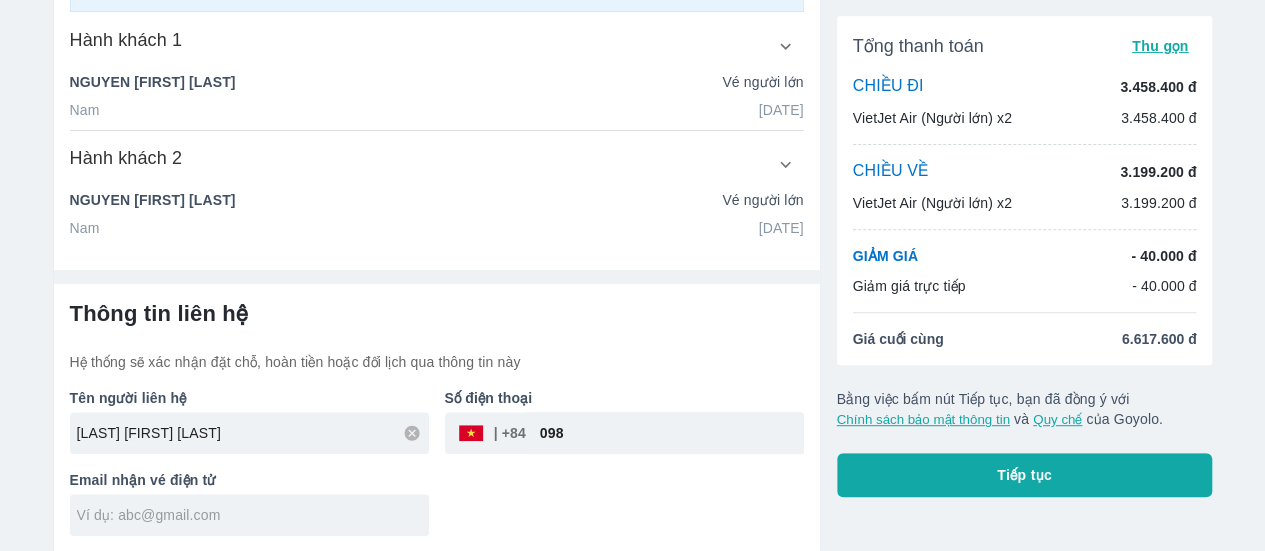 click on "098" at bounding box center (665, 433) 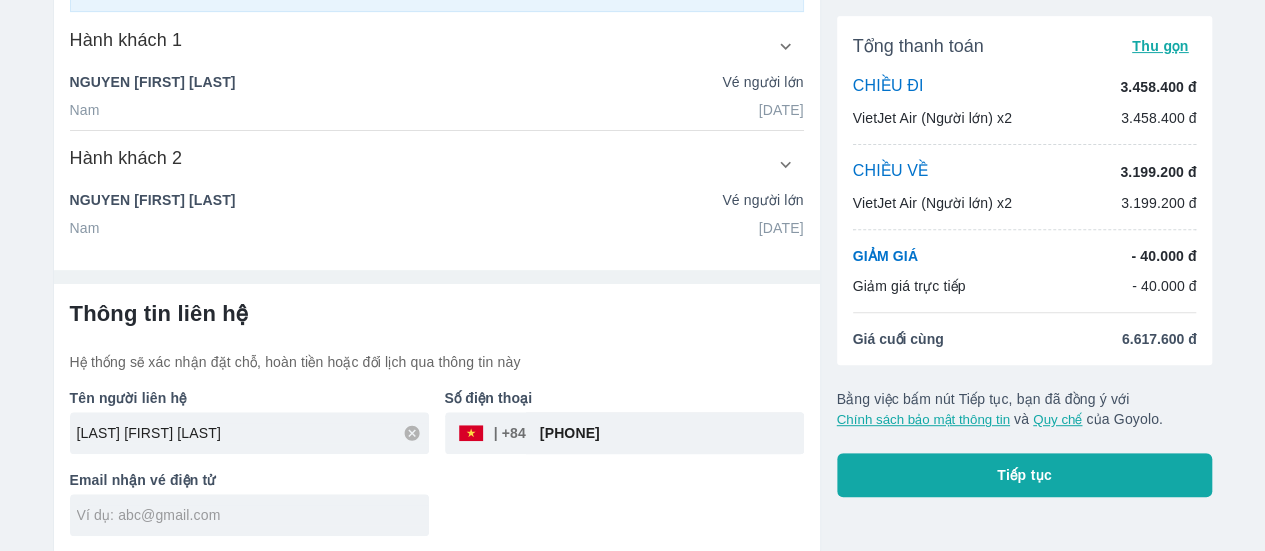 type on "0934311894" 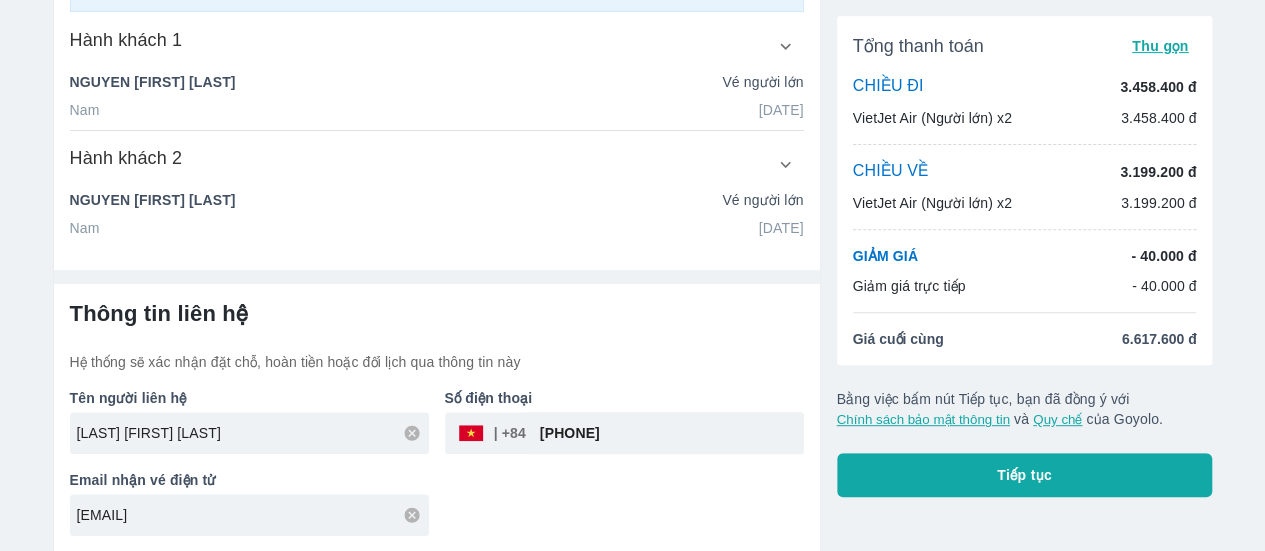 type on "[EMAIL]" 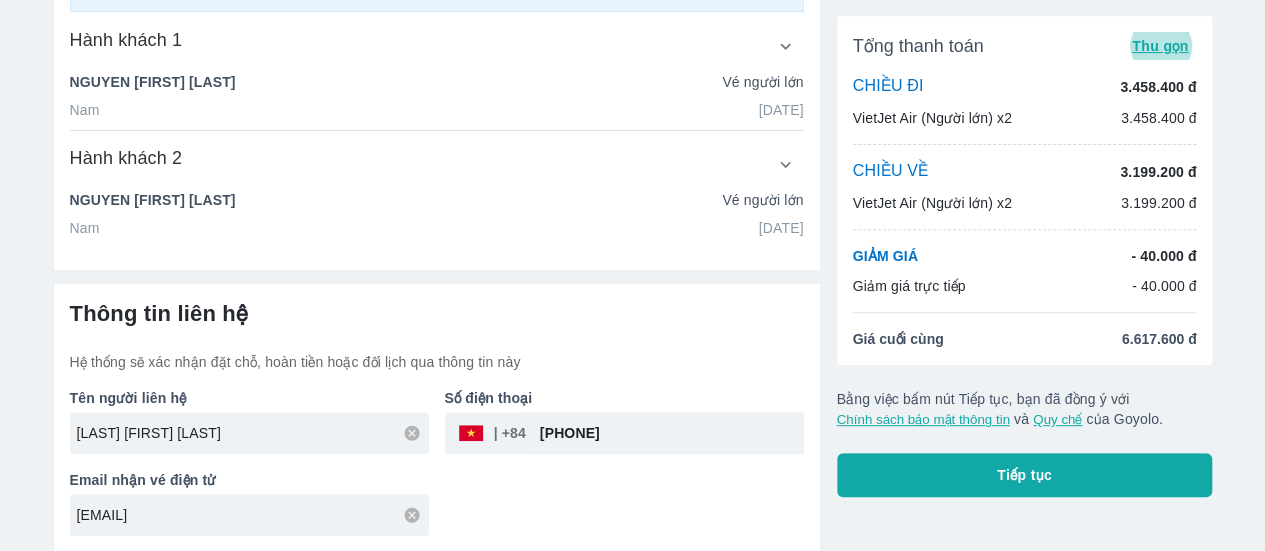 type 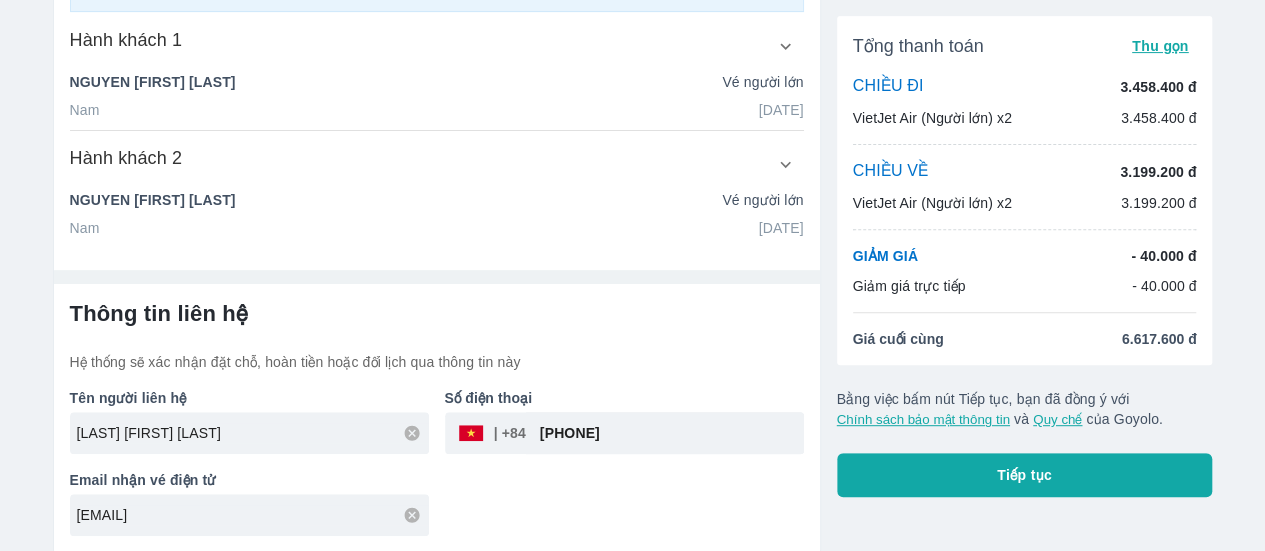 type 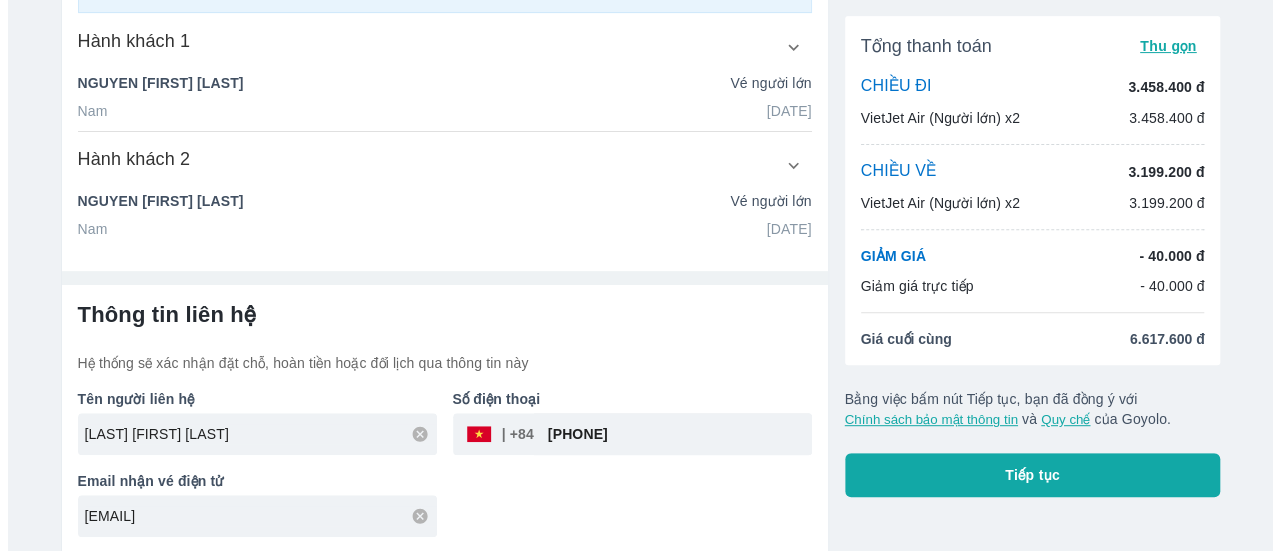 scroll, scrollTop: 308, scrollLeft: 0, axis: vertical 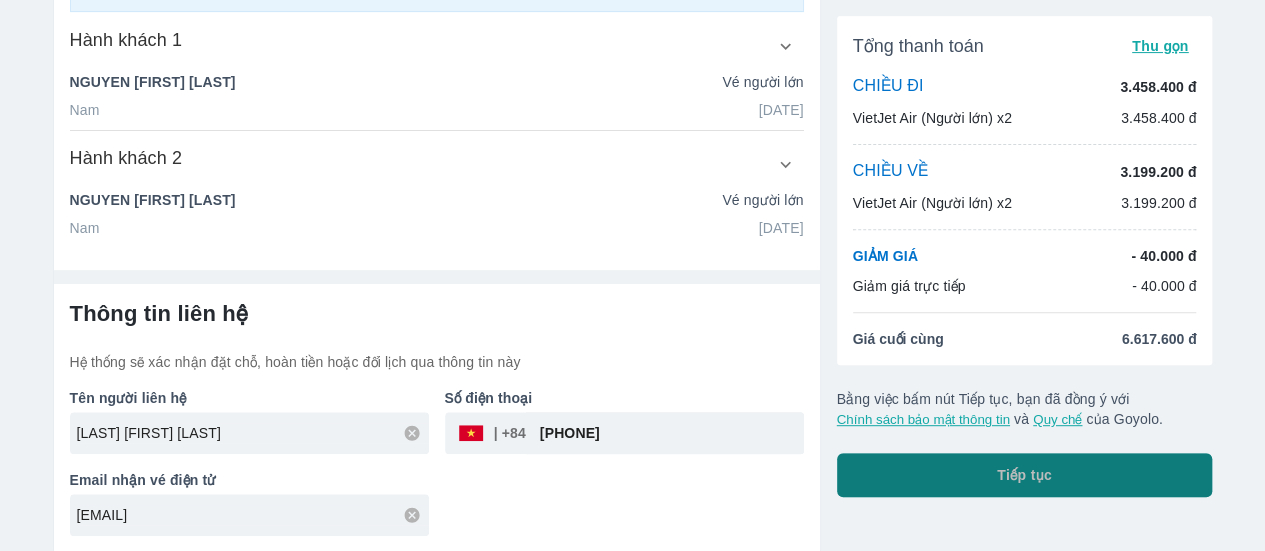 click on "Tiếp tục" at bounding box center (1024, 475) 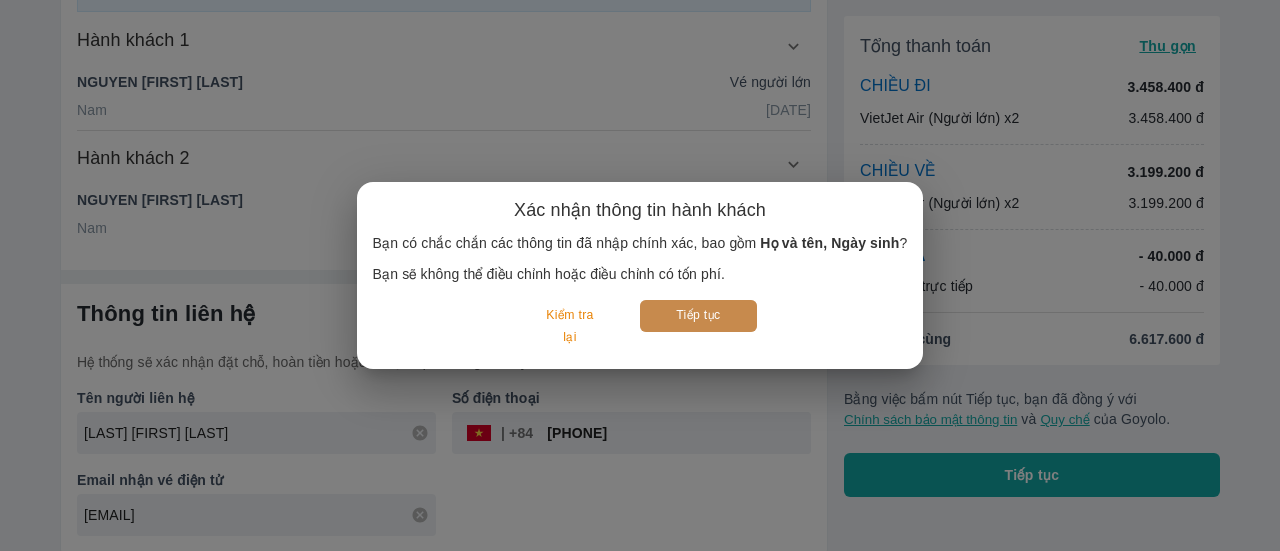 click on "Tiếp tục" at bounding box center [698, 315] 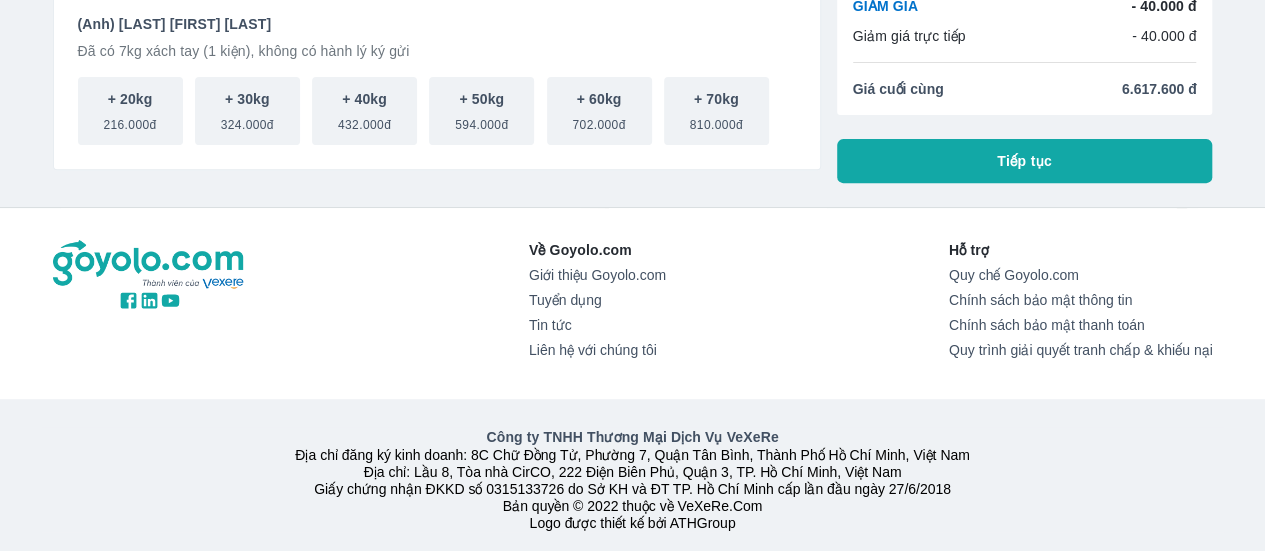 scroll, scrollTop: 334, scrollLeft: 0, axis: vertical 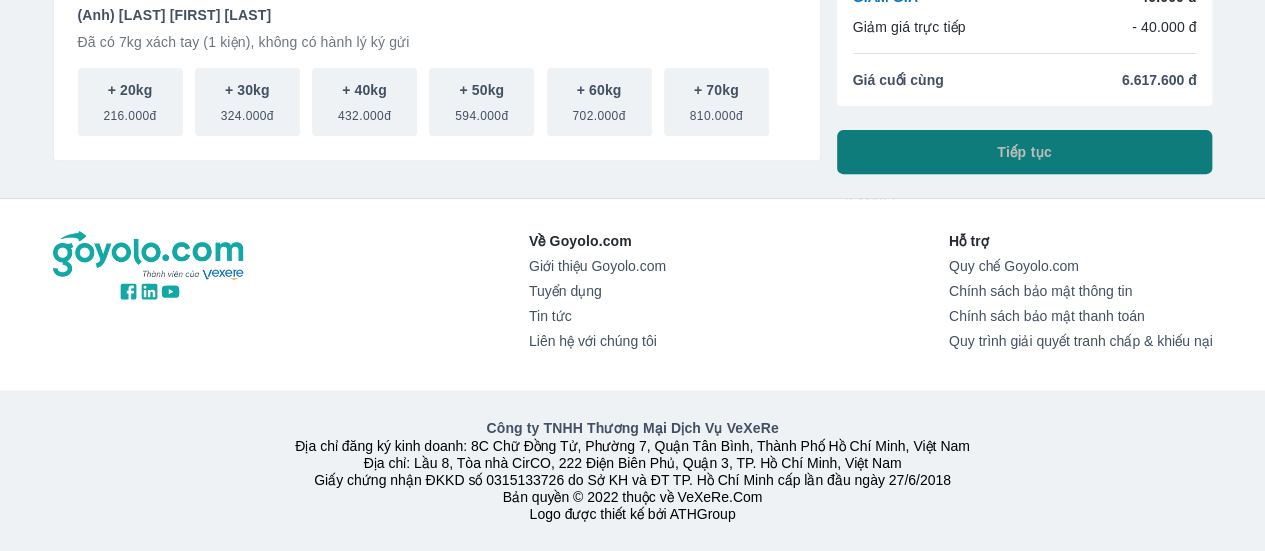 click on "Tiếp tục" at bounding box center (1024, 152) 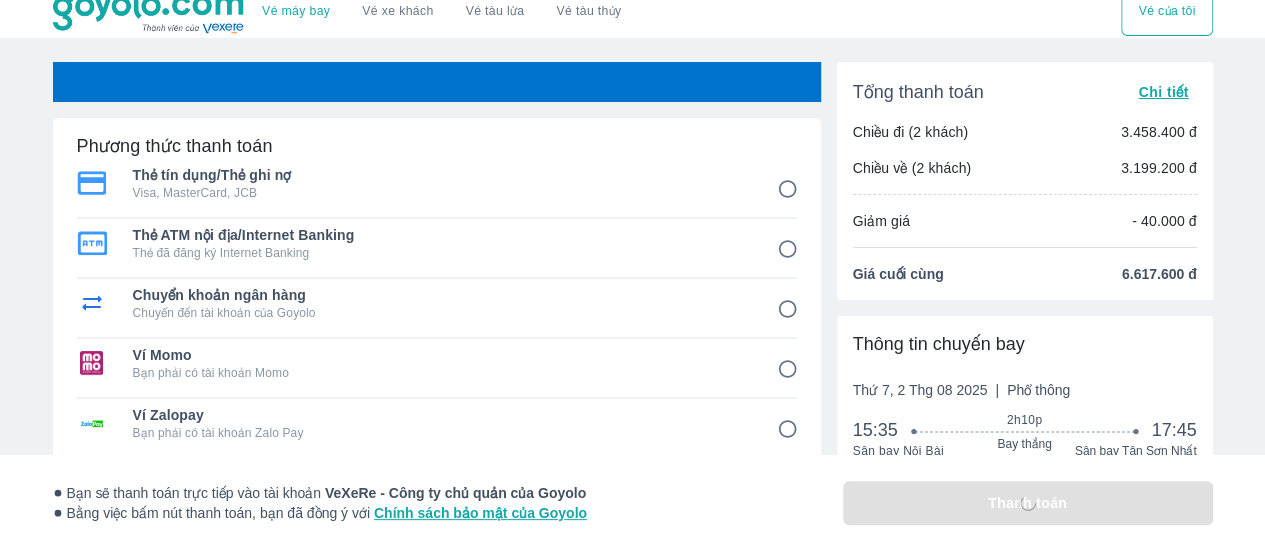 scroll, scrollTop: 0, scrollLeft: 0, axis: both 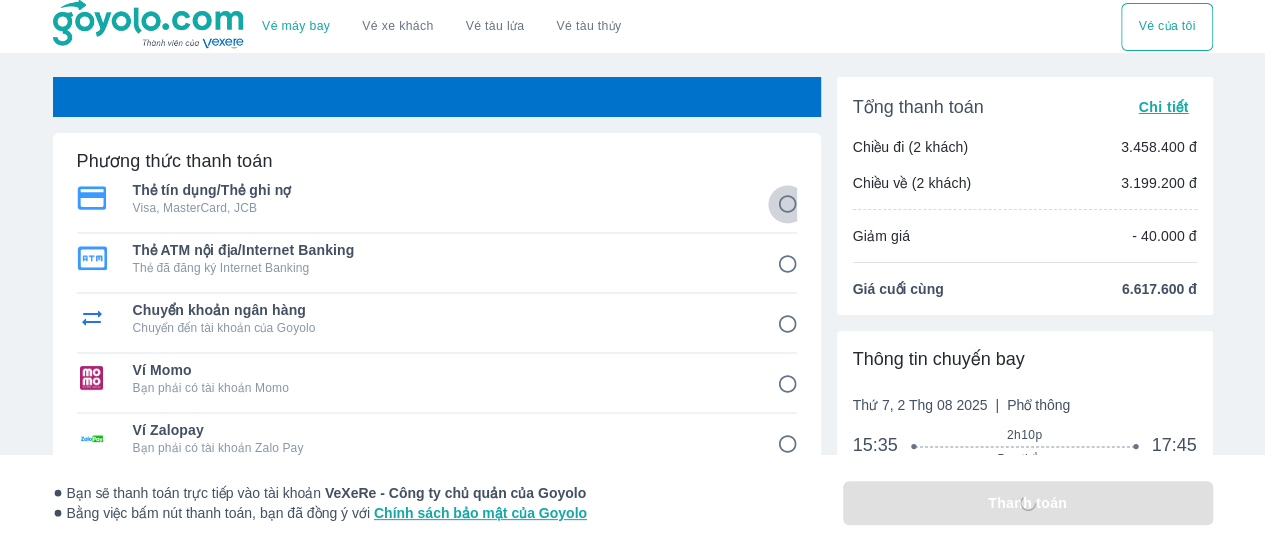 click at bounding box center [787, 204] 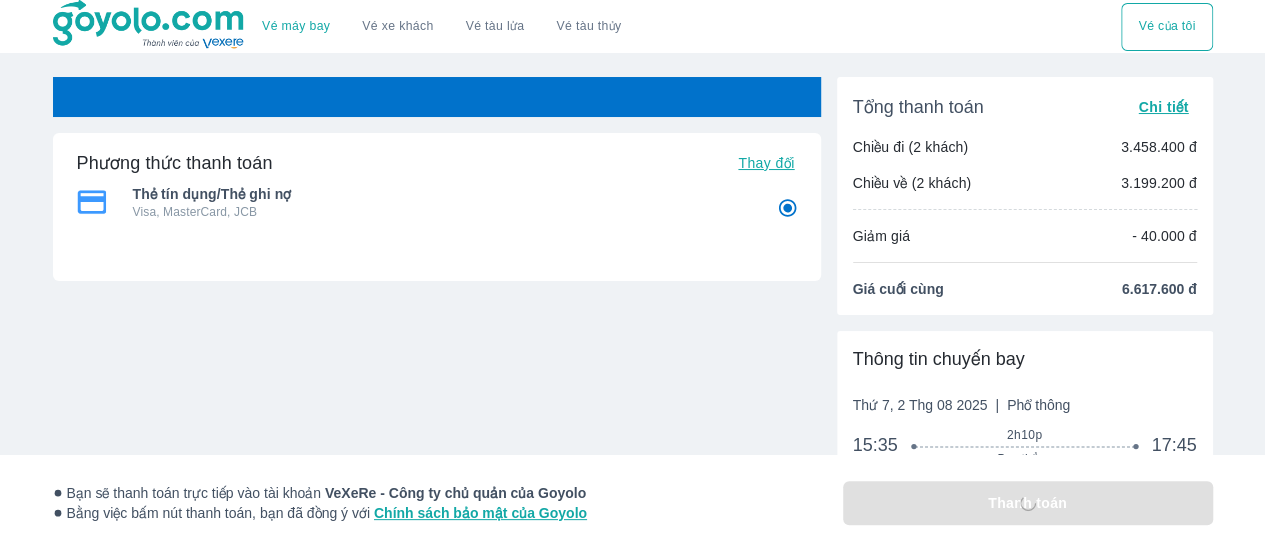 radio on "true" 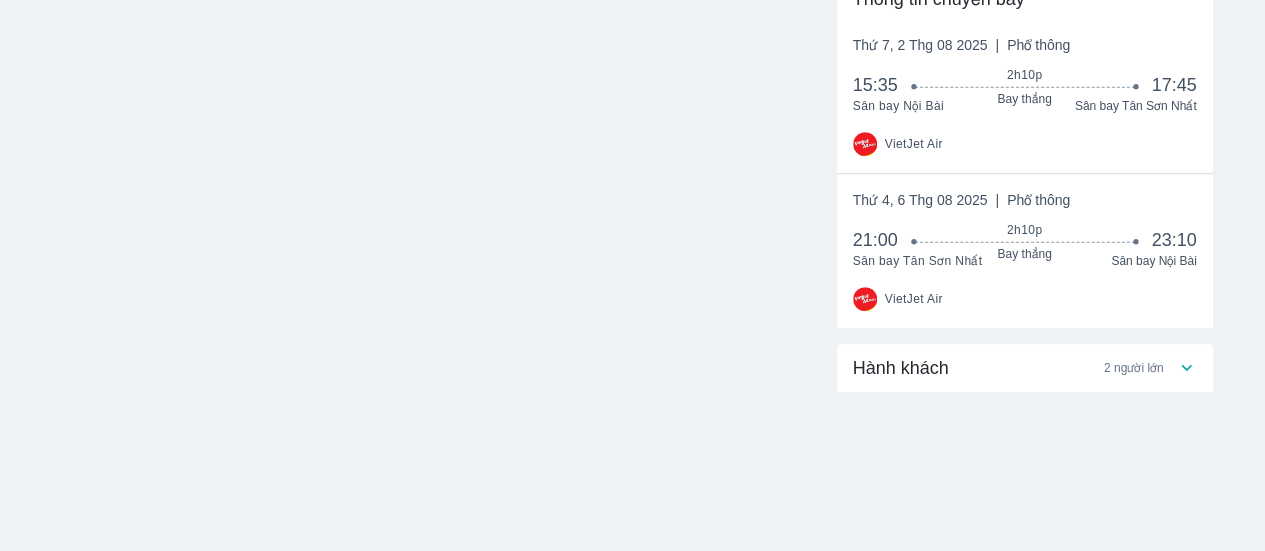 scroll, scrollTop: 665, scrollLeft: 0, axis: vertical 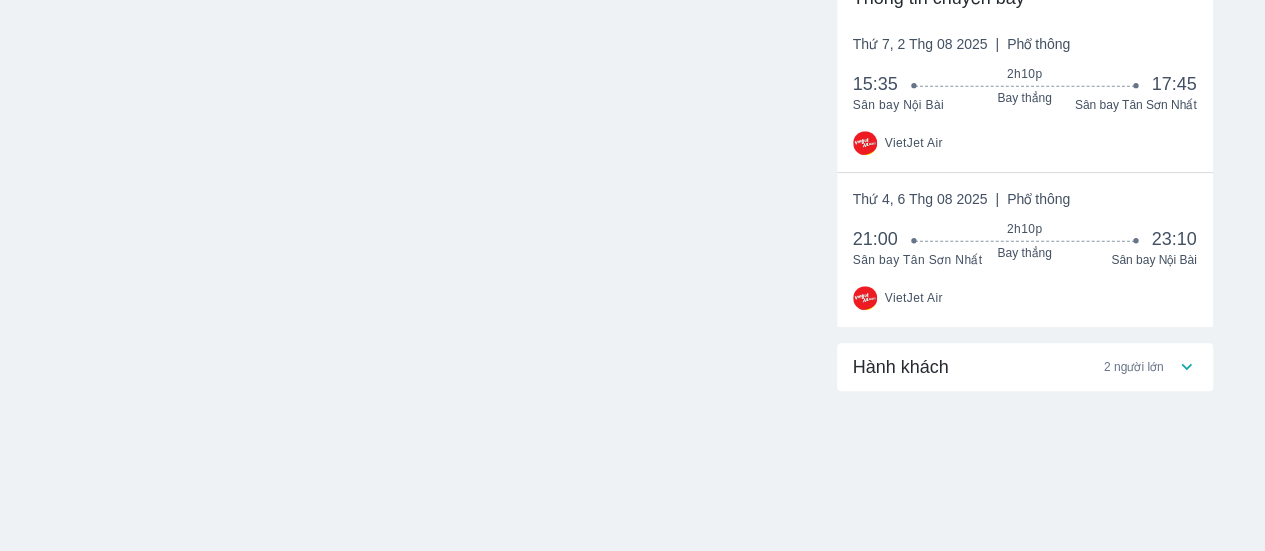 click 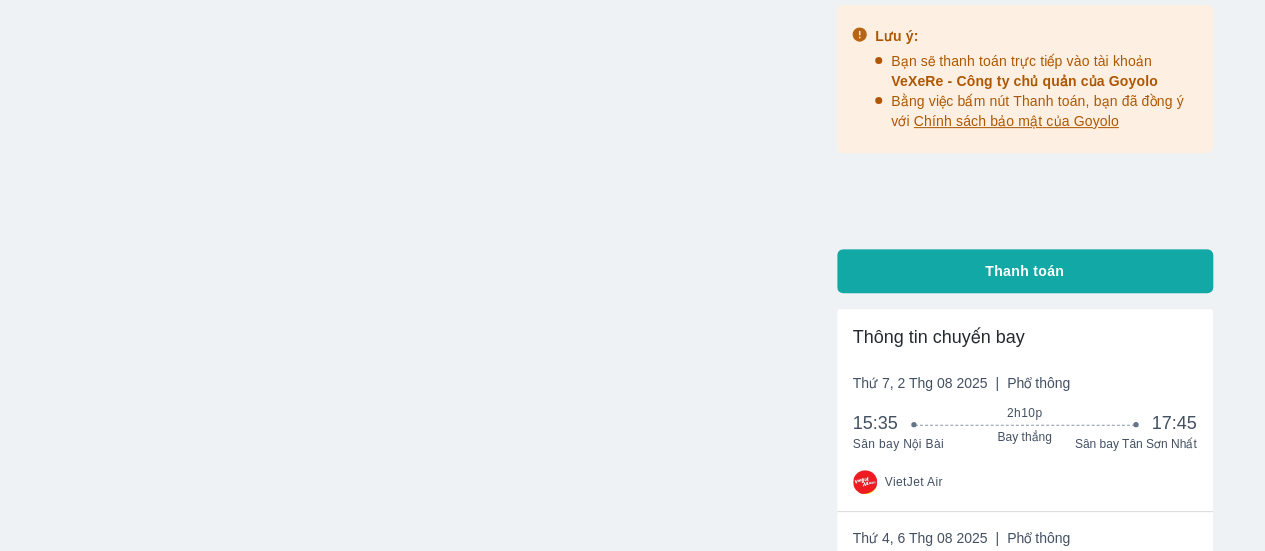 scroll, scrollTop: 338, scrollLeft: 0, axis: vertical 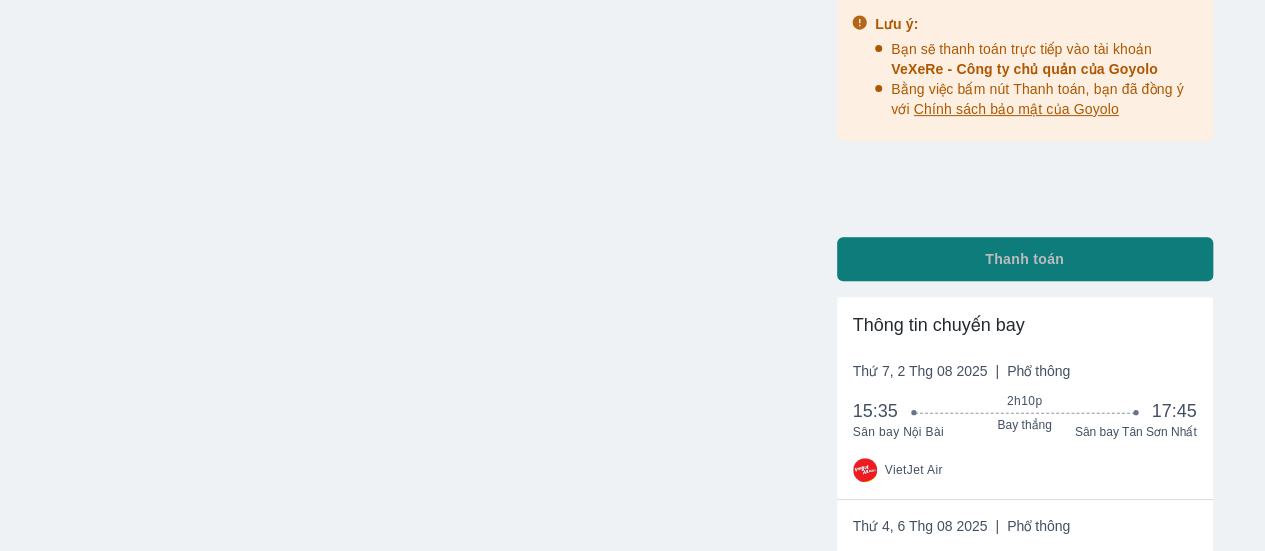 click on "Thanh toán" at bounding box center (1024, 259) 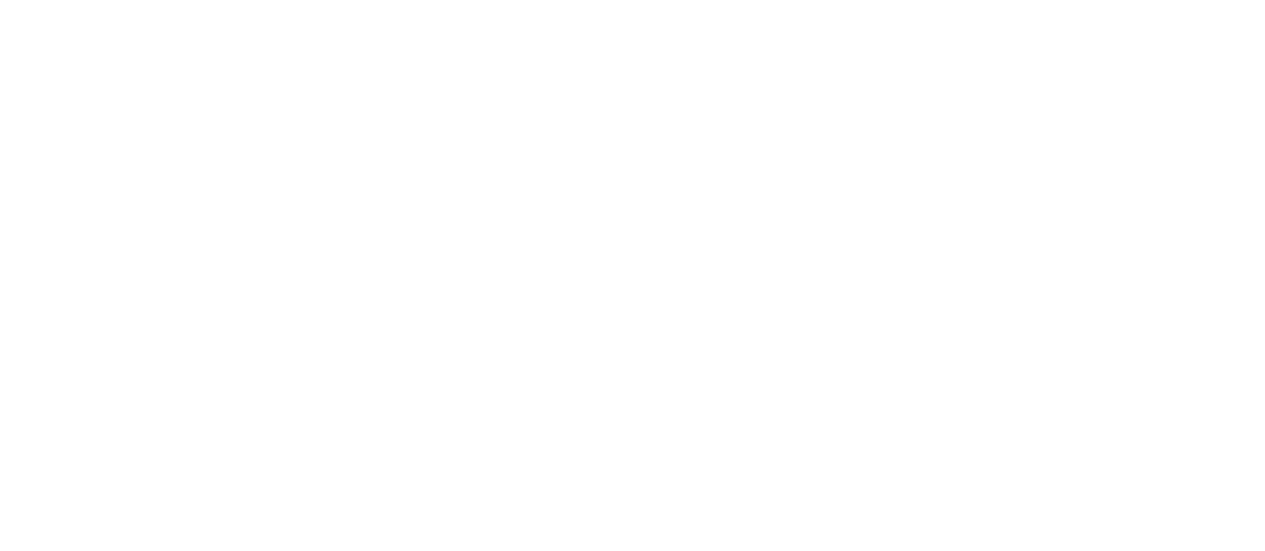 scroll, scrollTop: 0, scrollLeft: 0, axis: both 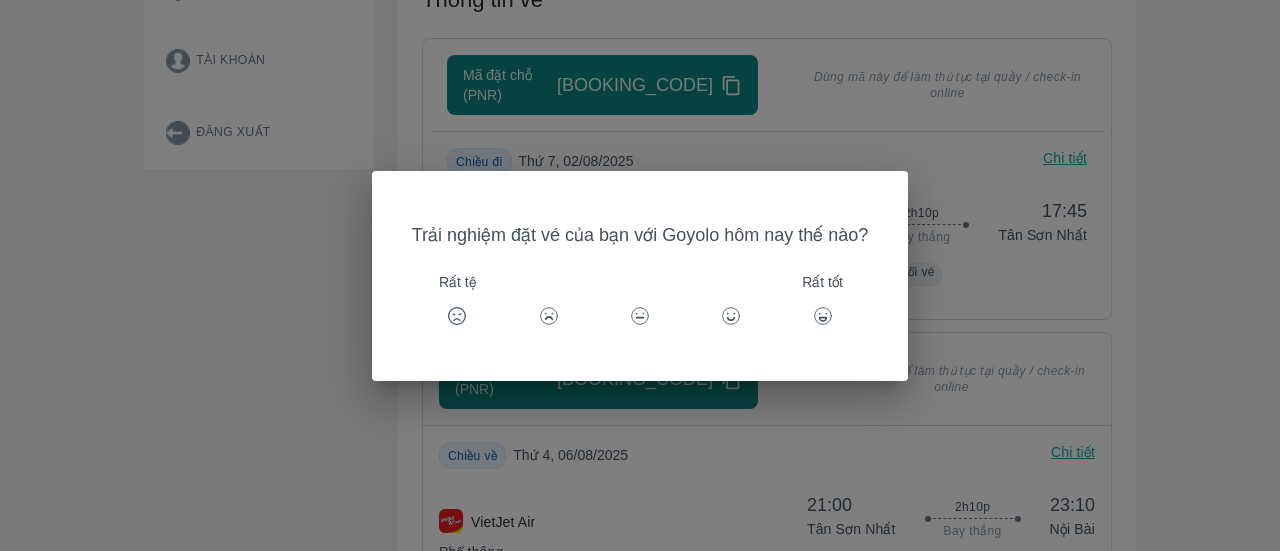 click on "Trải nghiệm đặt vé của bạn với Goyolo hôm nay thế nào? Rất tệ Rất tốt" at bounding box center [640, 276] 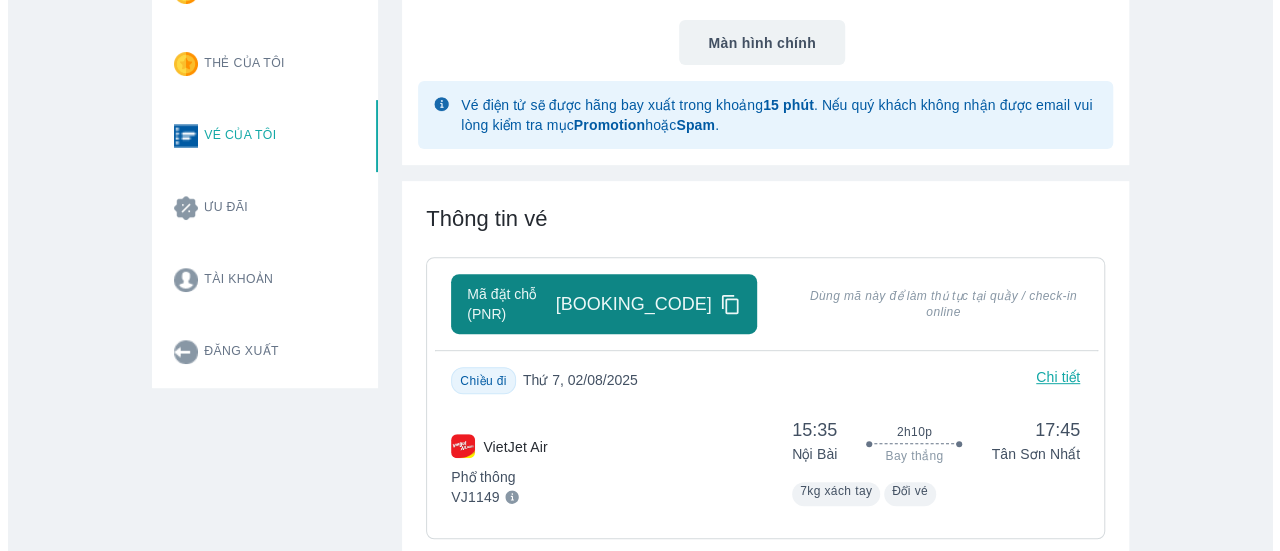 scroll, scrollTop: 294, scrollLeft: 0, axis: vertical 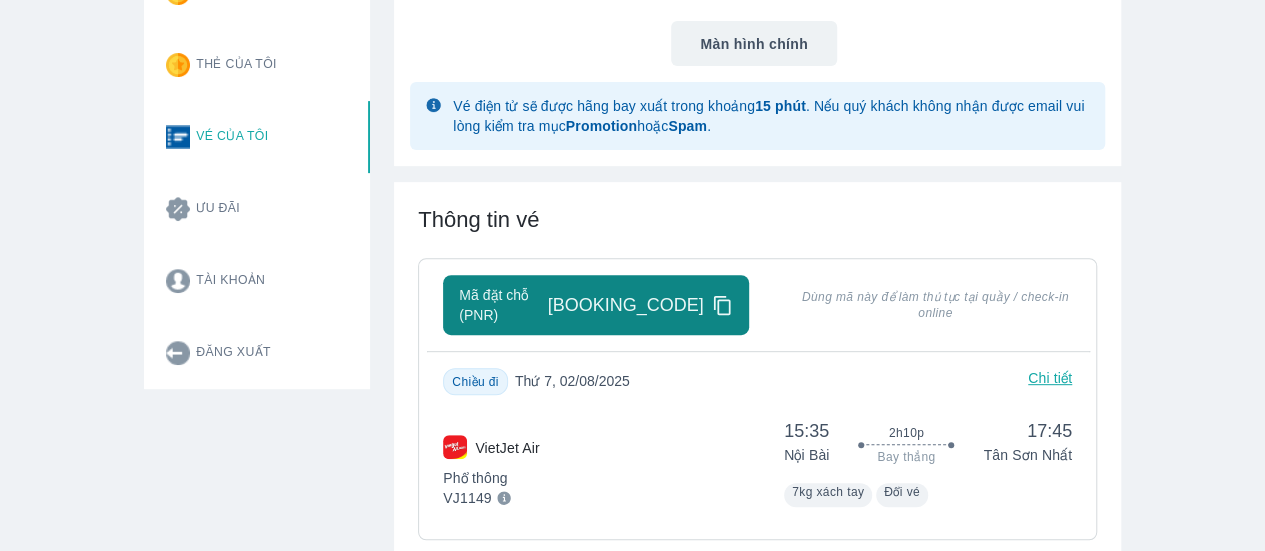click on "Chi tiết" at bounding box center (1050, 381) 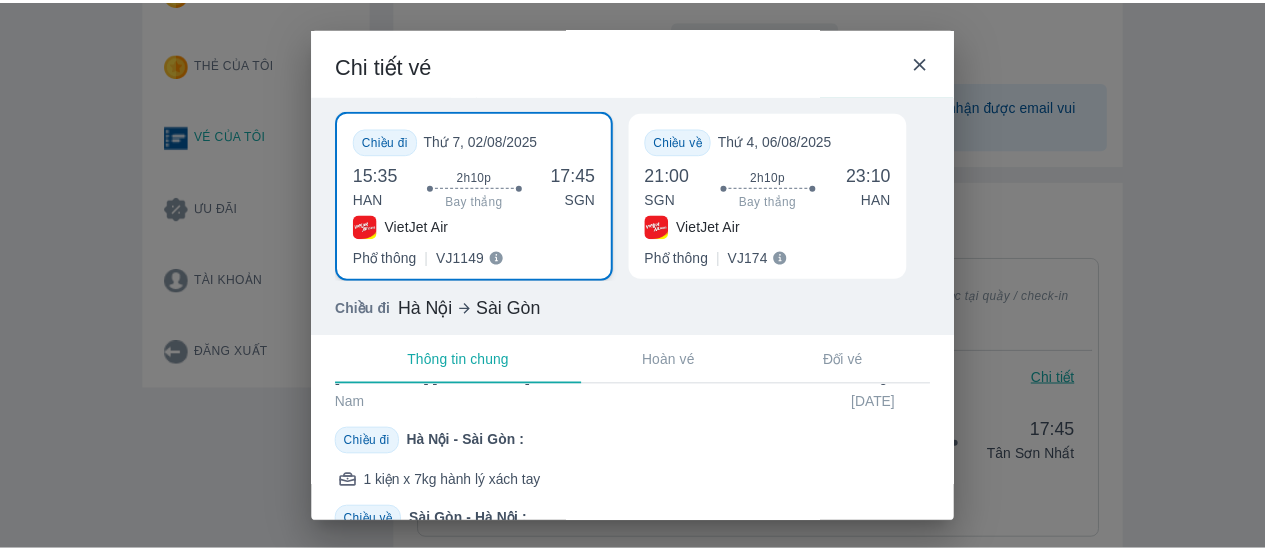 scroll, scrollTop: 314, scrollLeft: 0, axis: vertical 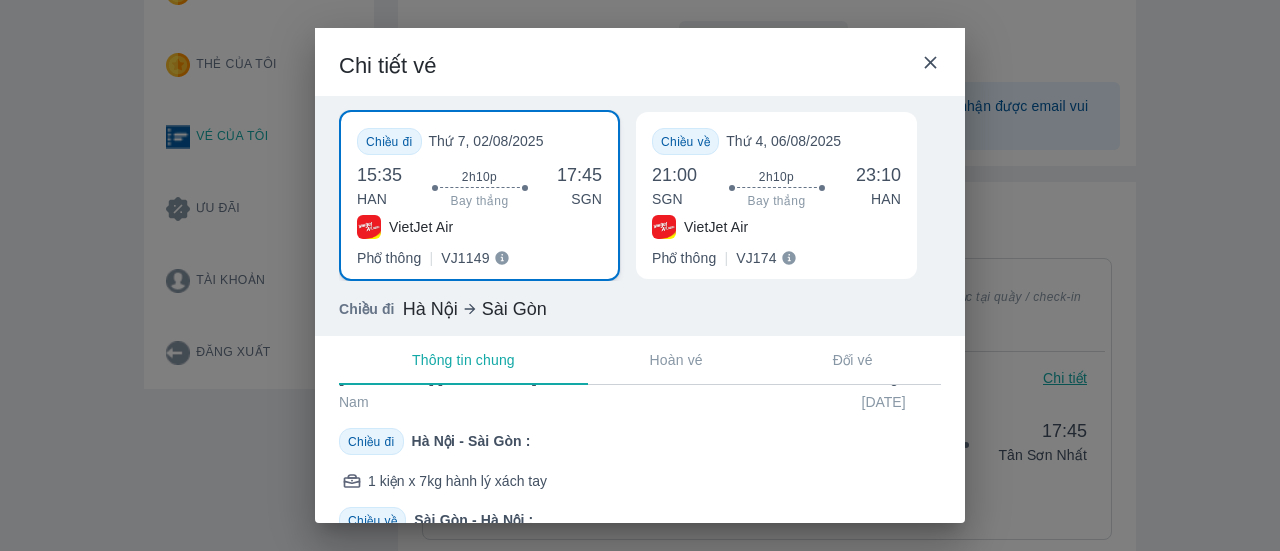 click on "Chi tiết vé Chiều đi Thứ 7, 02/08/2025 15:35 HAN 2h10p Bay thẳng 17:45 SGN VietJet Air Phổ thông | VJ1149  Chiều về Thứ 4, 06/08/2025 21:00 SGN 2h10p Bay thẳng 23:10 HAN VietJet Air Phổ thông | VJ174 Chiều đi Hà Nội Sài Gòn Thông tin chung Hoàn vé Đổi vé Thông tin hành khách Sửa [LAST_NAME] [FIRST_NAME] Nam Vé   Người lớn [DATE] Chiều đi Hà Nội - Sài Gòn : 1 kiện x 7kg hành lý xách tay Chiều về Sài Gòn - Hà Nội : 1 kiện x 7kg hành lý xách tay [LAST_NAME] [FIRST_NAME] Nam Vé   Người lớn [DATE] Chiều đi Hà Nội - Sài Gòn : 1 kiện x 7kg hành lý xách tay Chiều về Sài Gòn - Hà Nội : 1 kiện x 7kg hành lý xách tay Thông tin liên hệ [LAST_NAME]   [FIRST_NAME] [PHONE]     [EMAIL] Thông tin liên hệ Hệ thống sẽ xác nhận đặt chỗ, hoàn tiền hoặc đổi lịch qua thông tin này Tên người liên hệ [LAST_NAME] [FIRST_NAME] Số điện thoại ​ [PHONE] [EMAIL] Hủy" at bounding box center [640, 275] 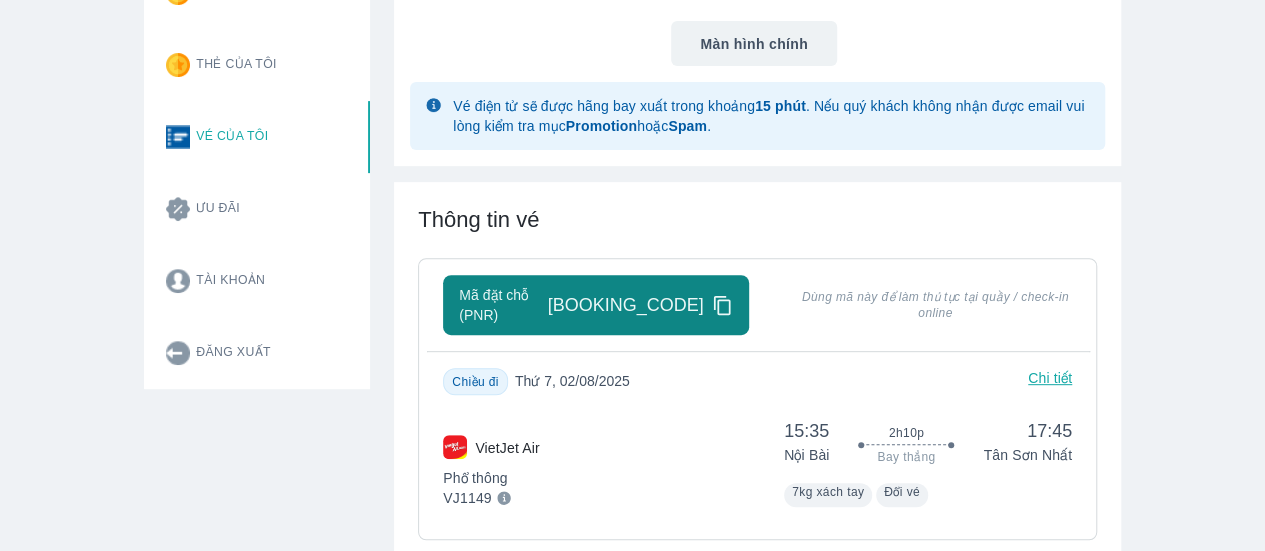 click 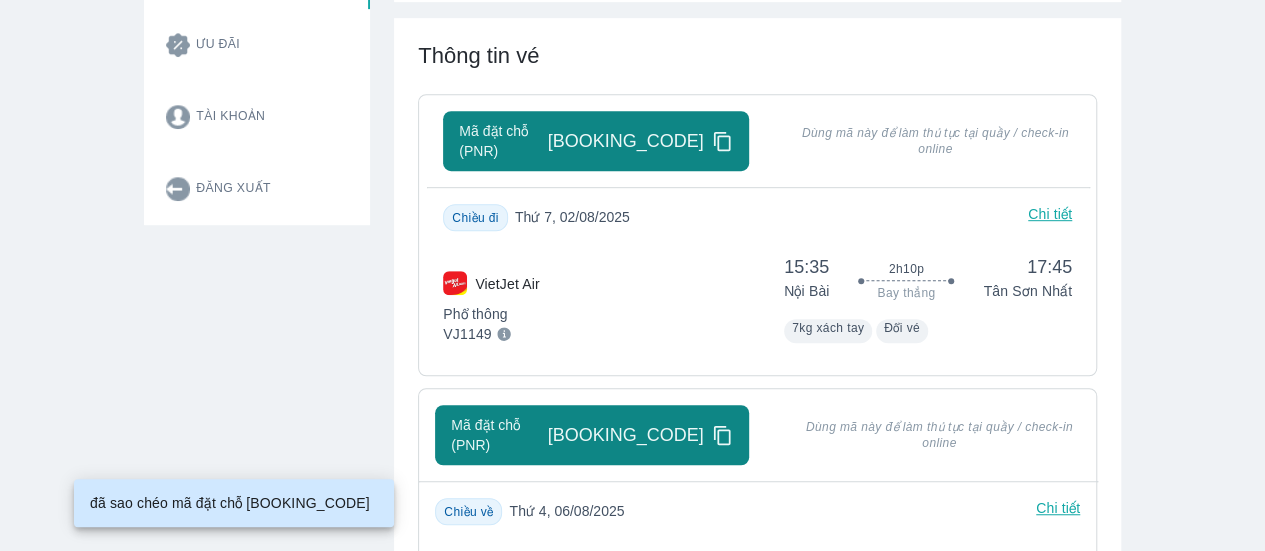 scroll, scrollTop: 470, scrollLeft: 0, axis: vertical 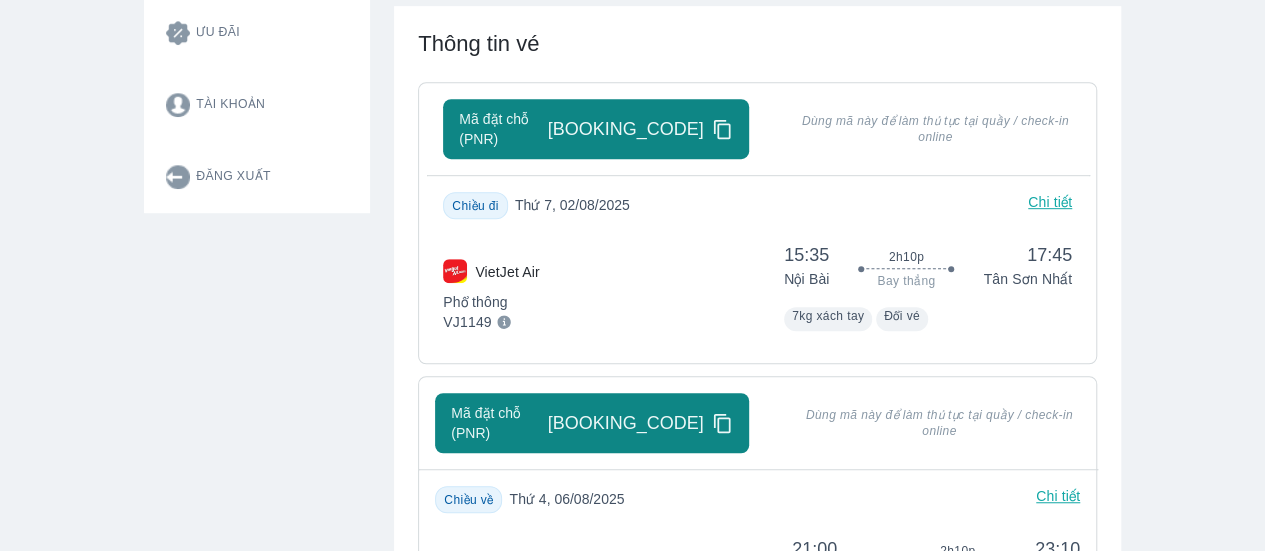 click on "15:35  Nội Bài 2h10p Bay thẳng 17:45  Tân Sơn Nhất  7kg xách tay Đổi vé" at bounding box center (928, 283) 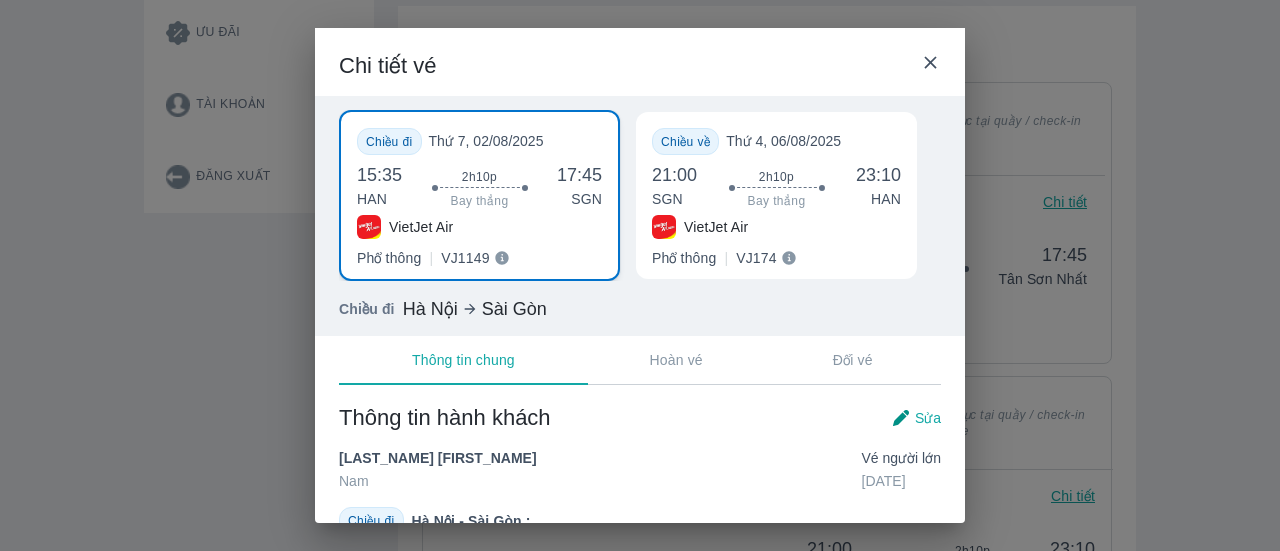 click on "15:35 HAN 2h10p Bay thẳng 17:45 SGN" at bounding box center (479, 185) 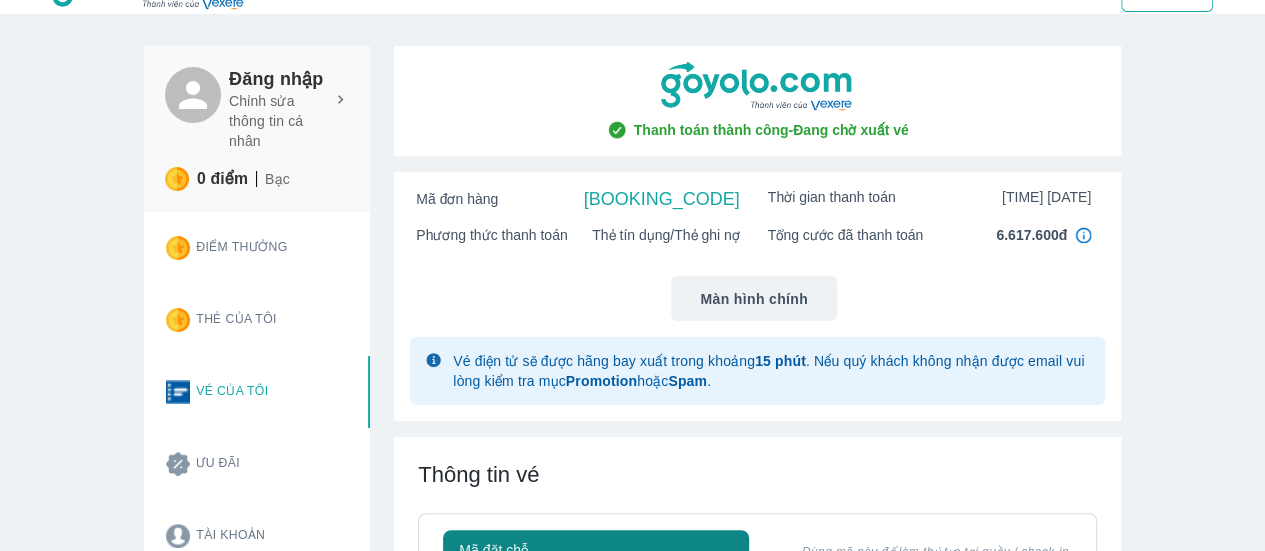 scroll, scrollTop: 0, scrollLeft: 0, axis: both 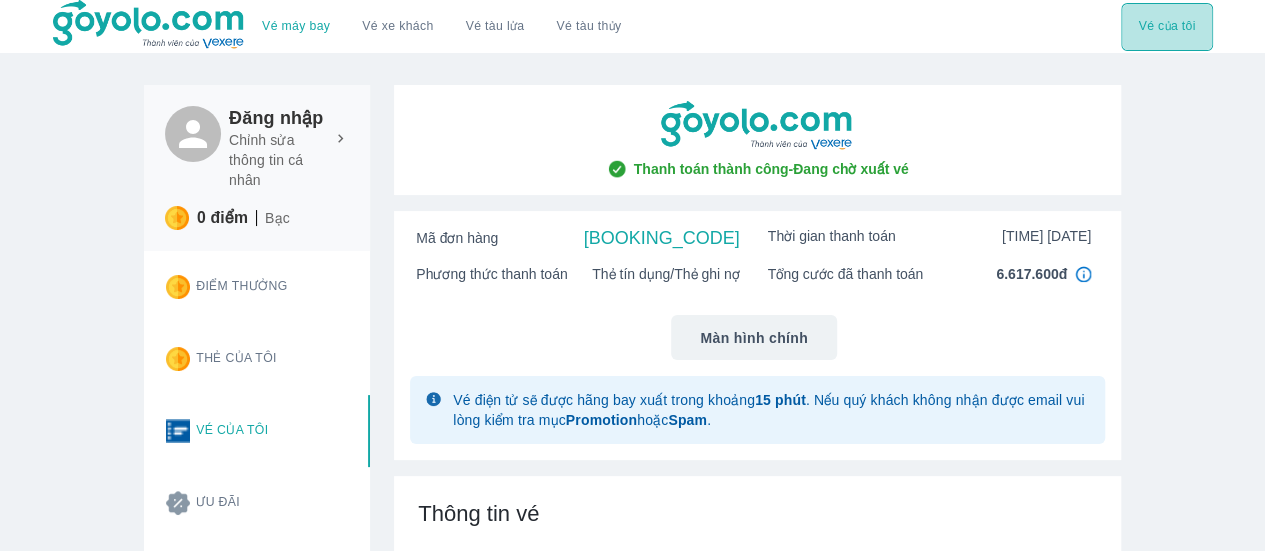 click on "Vé của tôi" at bounding box center (1166, 27) 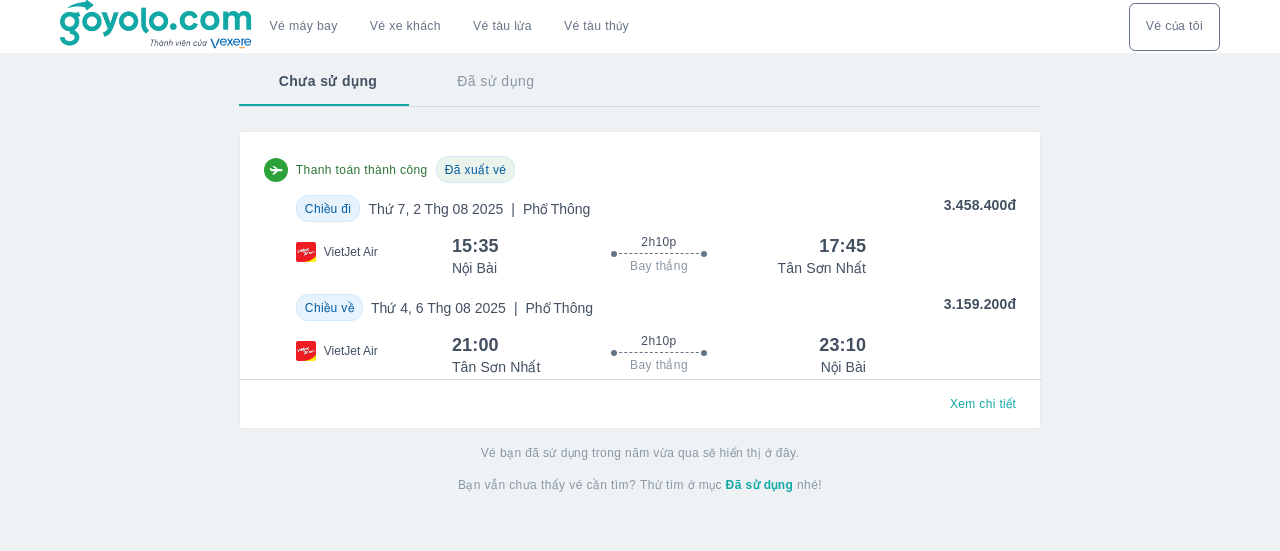 click on "2h10p Bay thẳng" at bounding box center [659, 246] 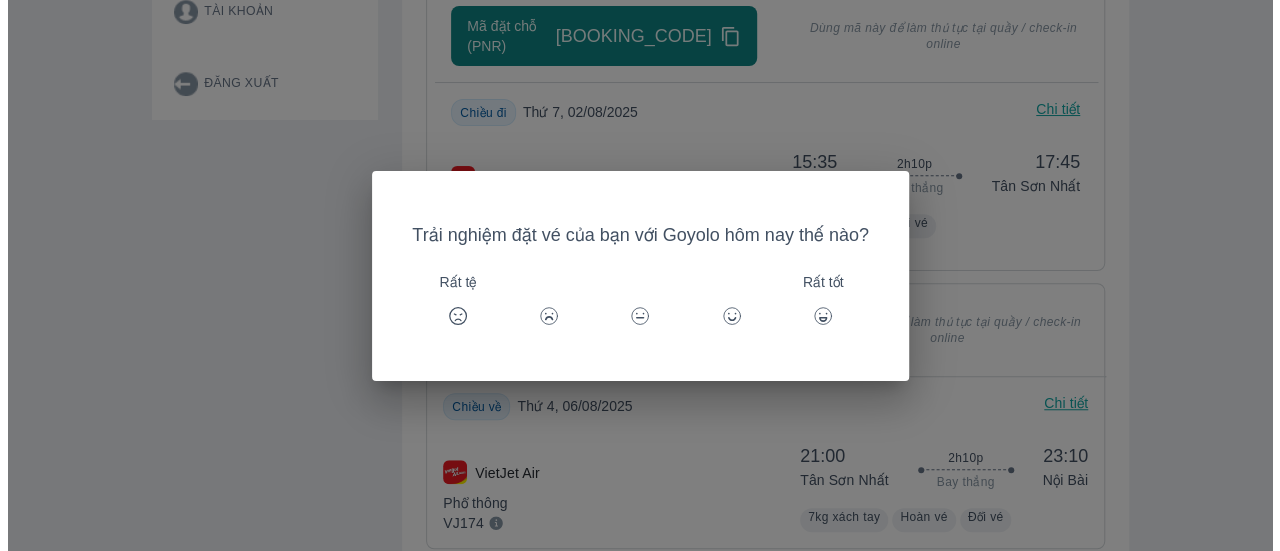 scroll, scrollTop: 565, scrollLeft: 0, axis: vertical 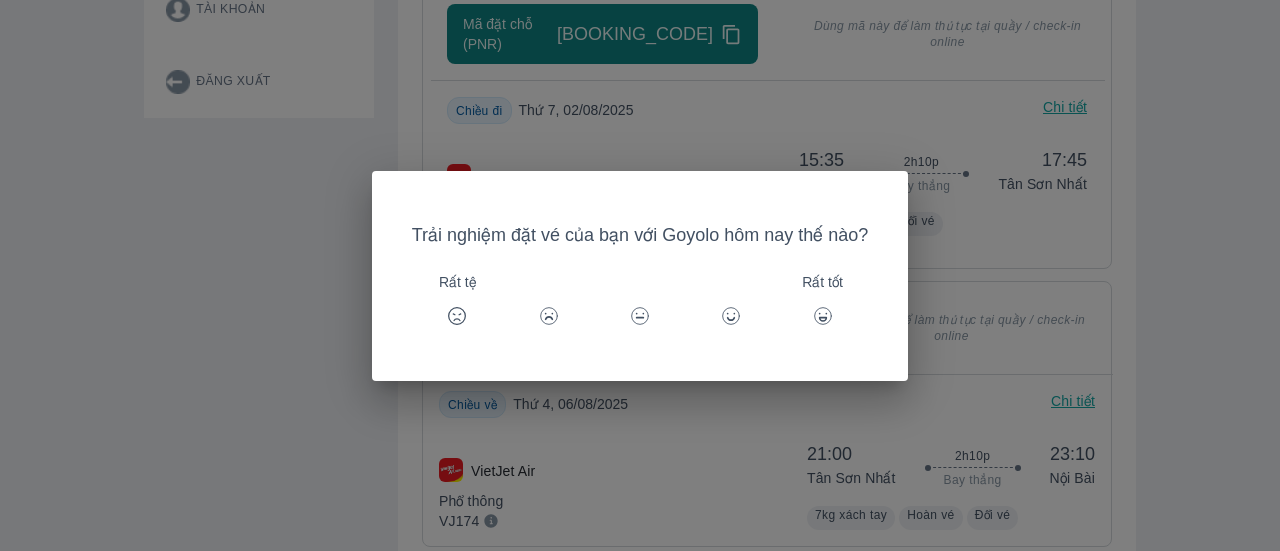 click 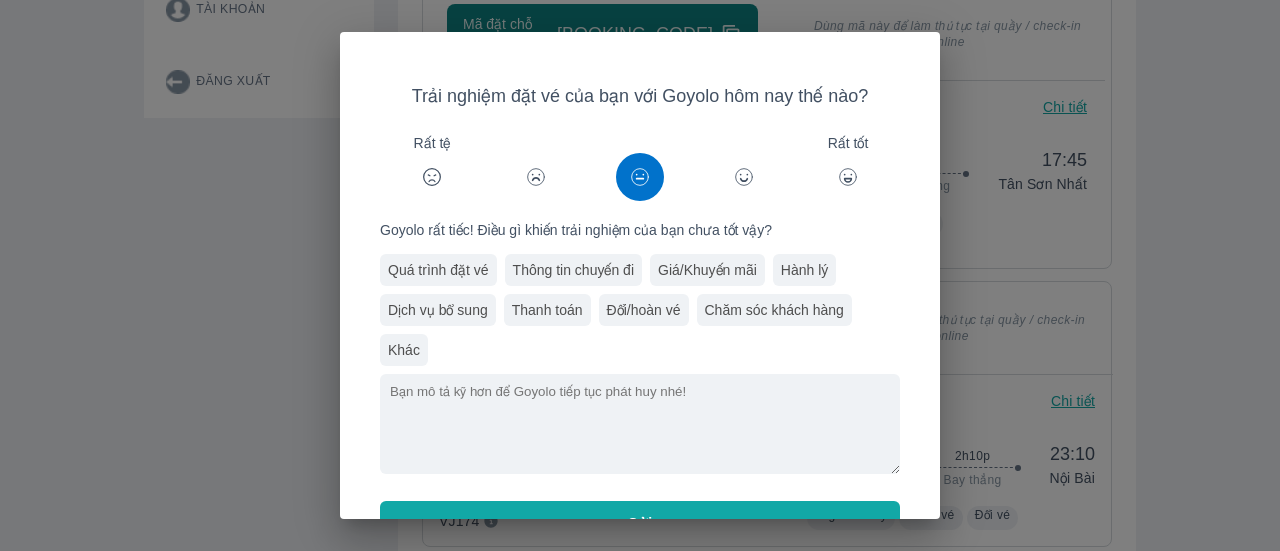scroll, scrollTop: 62, scrollLeft: 0, axis: vertical 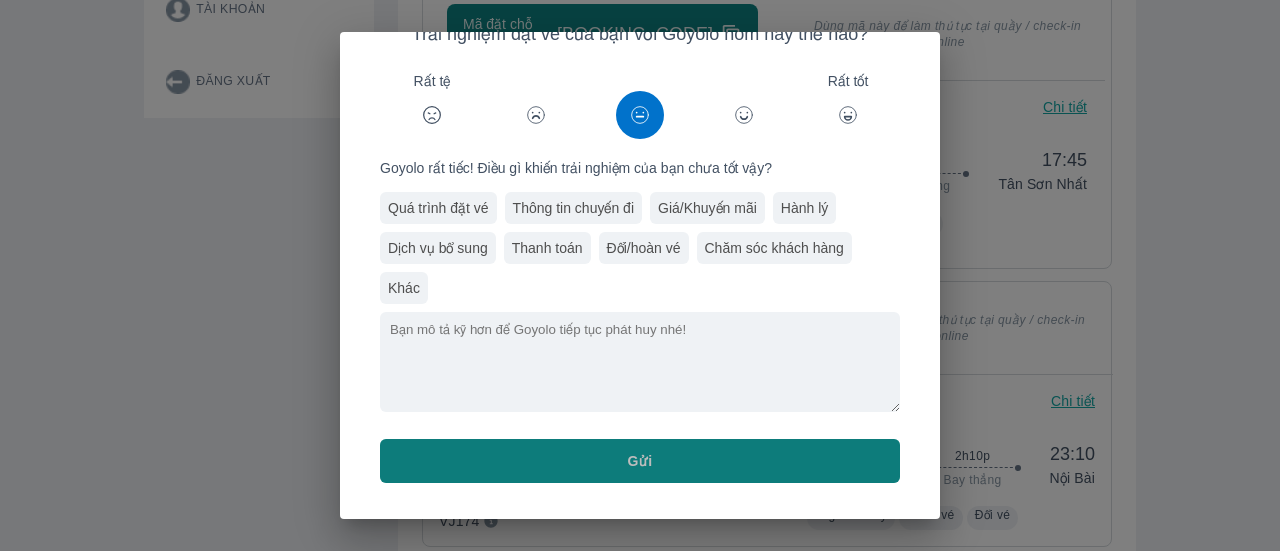click on "Gửi" at bounding box center [640, 461] 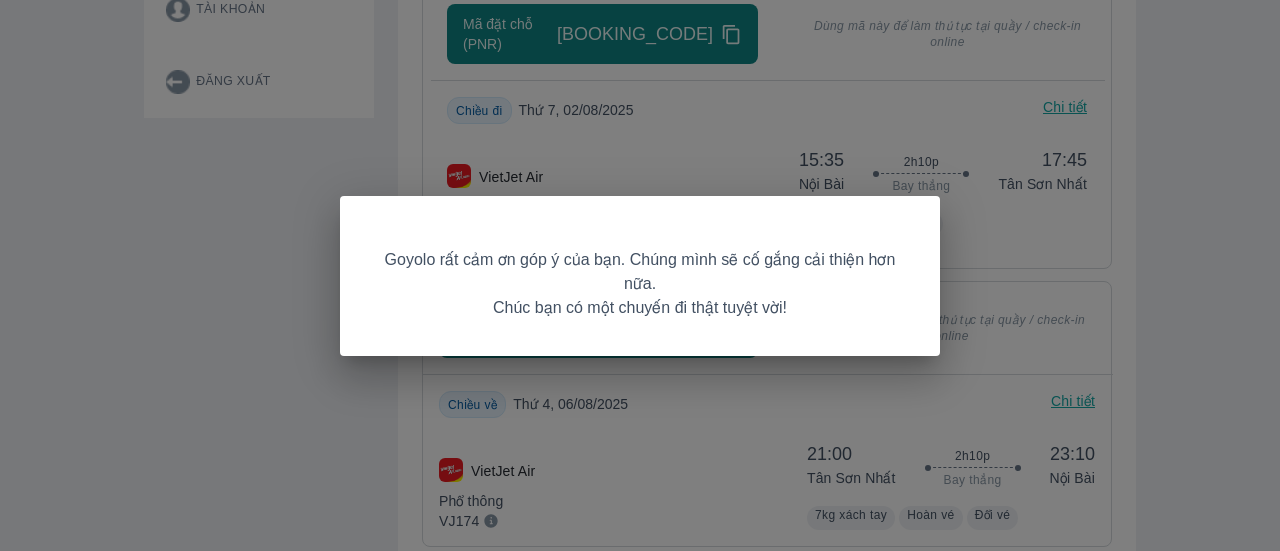 click on "Goyolo rất cảm ơn góp ý của bạn. Chúng mình sẽ cố gắng cải thiện hơn nữa. Chúc bạn có một chuyến đi thật tuyệt vời!" at bounding box center (640, 275) 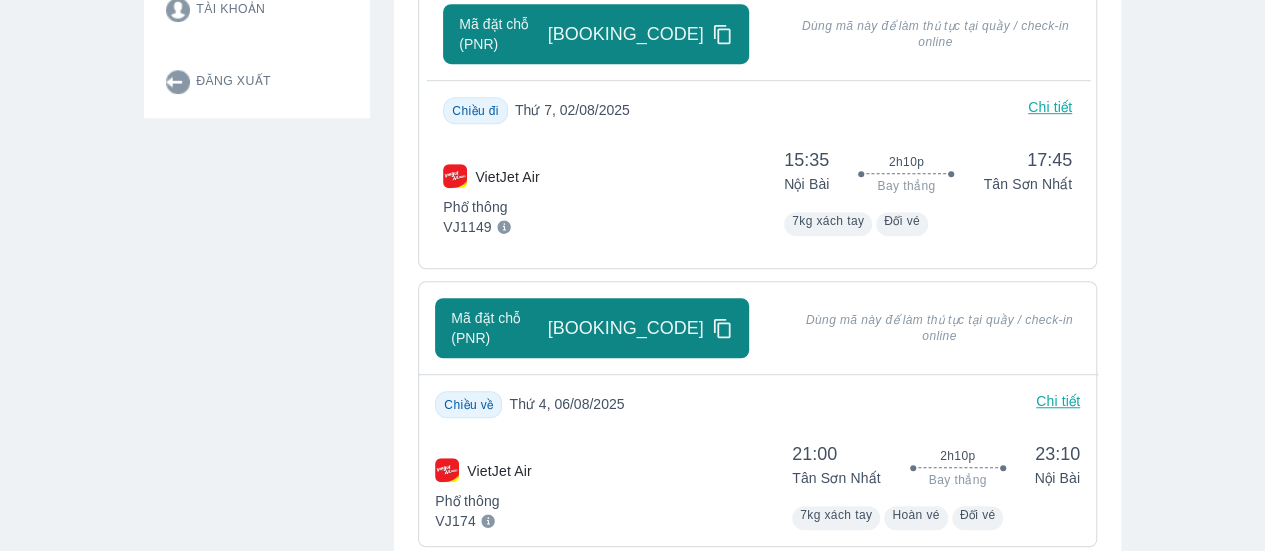 click on "Chi tiết" at bounding box center (1050, 110) 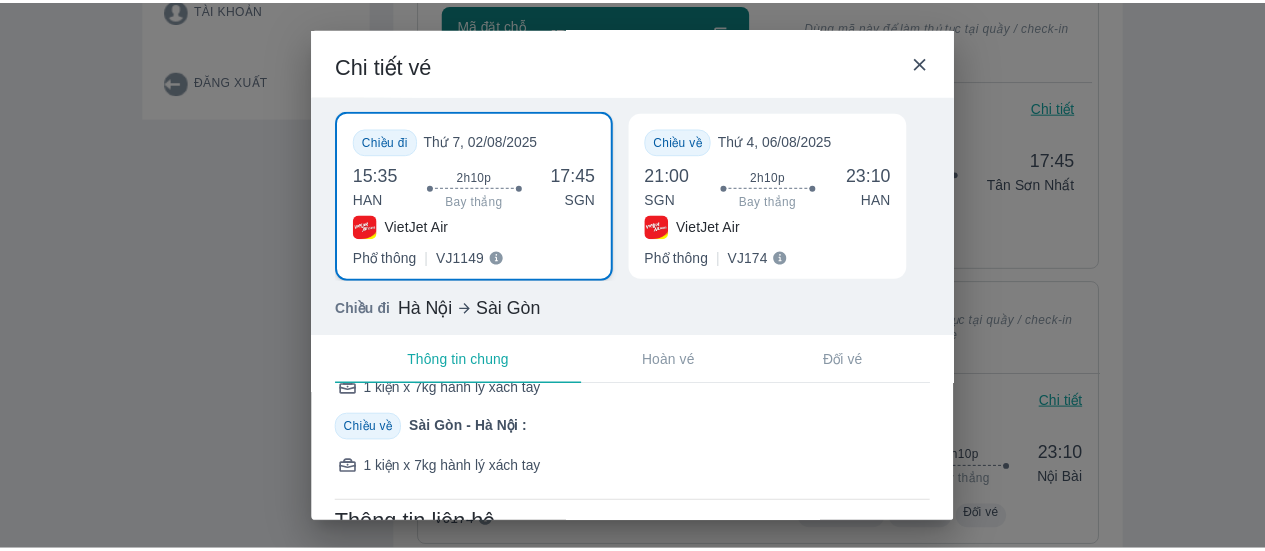 scroll, scrollTop: 504, scrollLeft: 0, axis: vertical 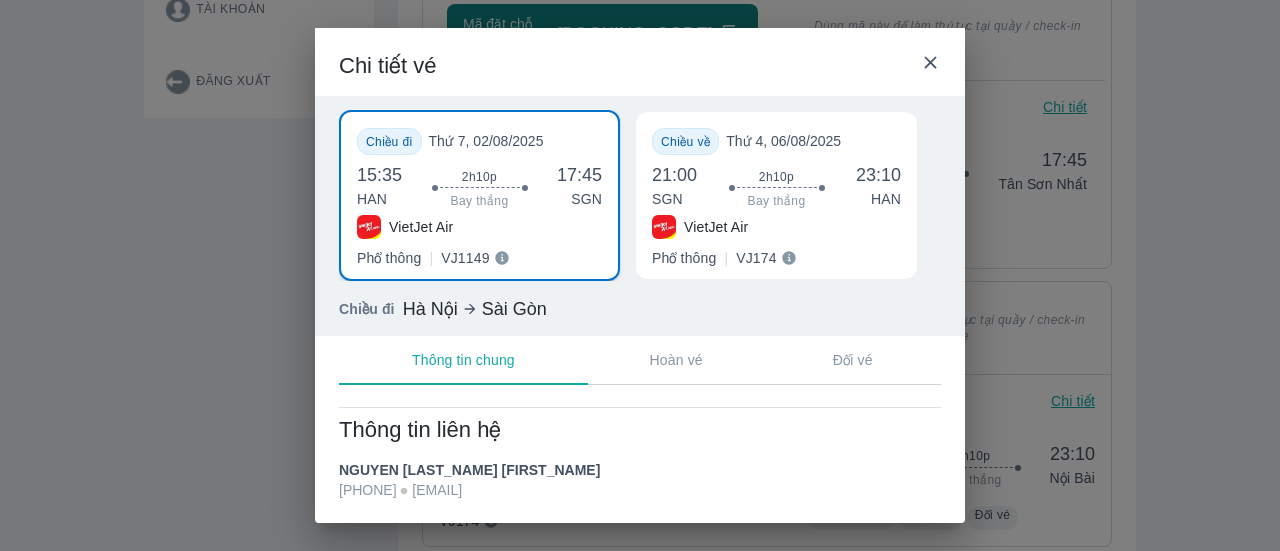 click on "VietJet Air" at bounding box center (479, 227) 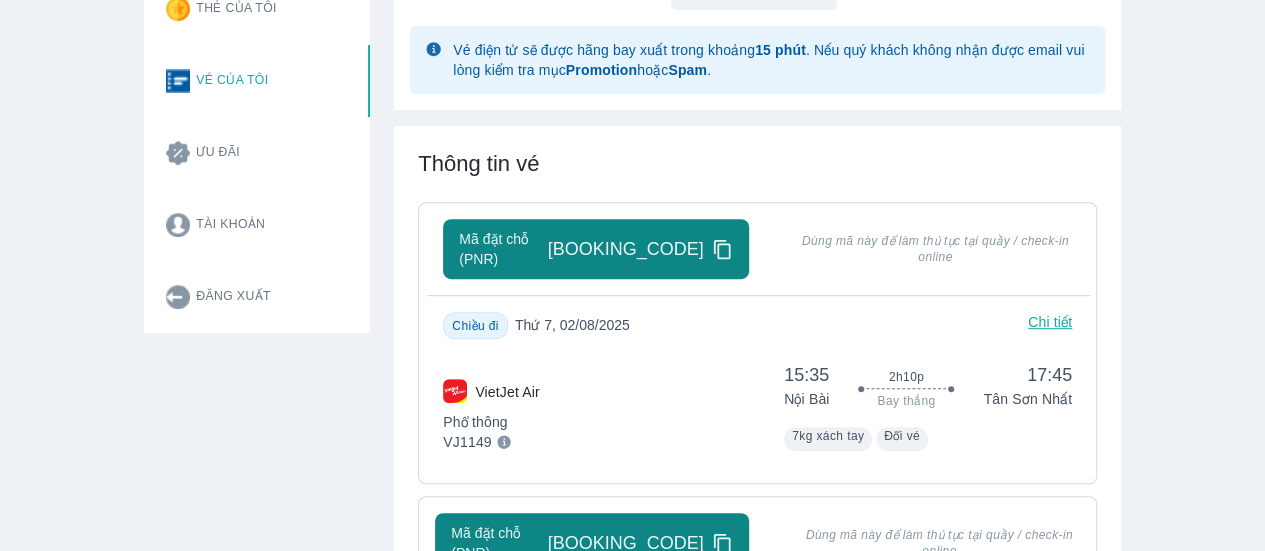 scroll, scrollTop: 352, scrollLeft: 0, axis: vertical 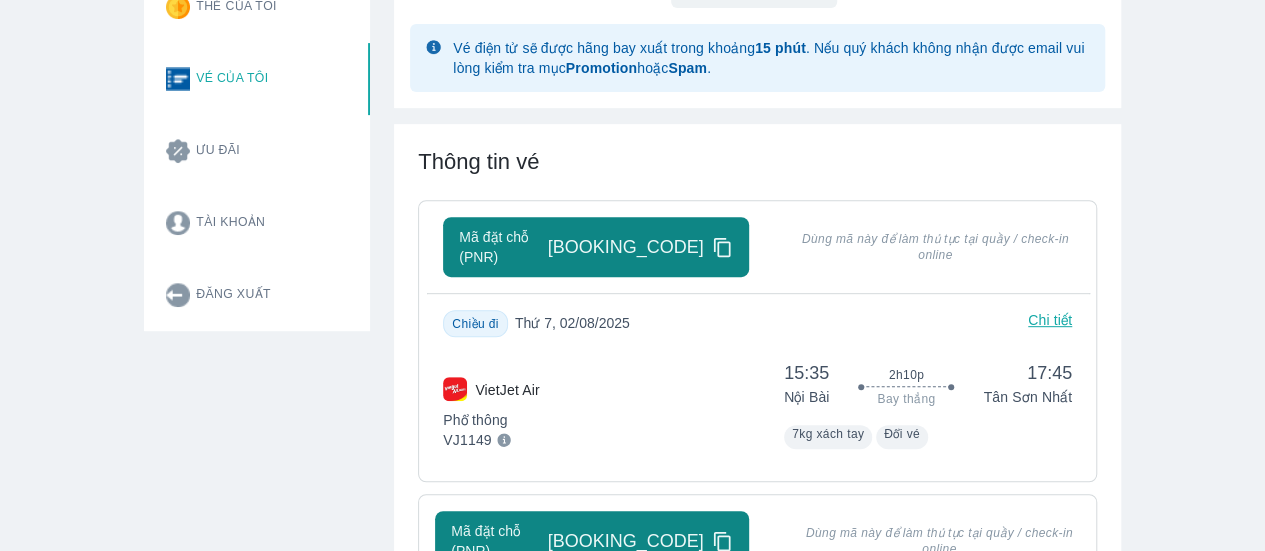 click 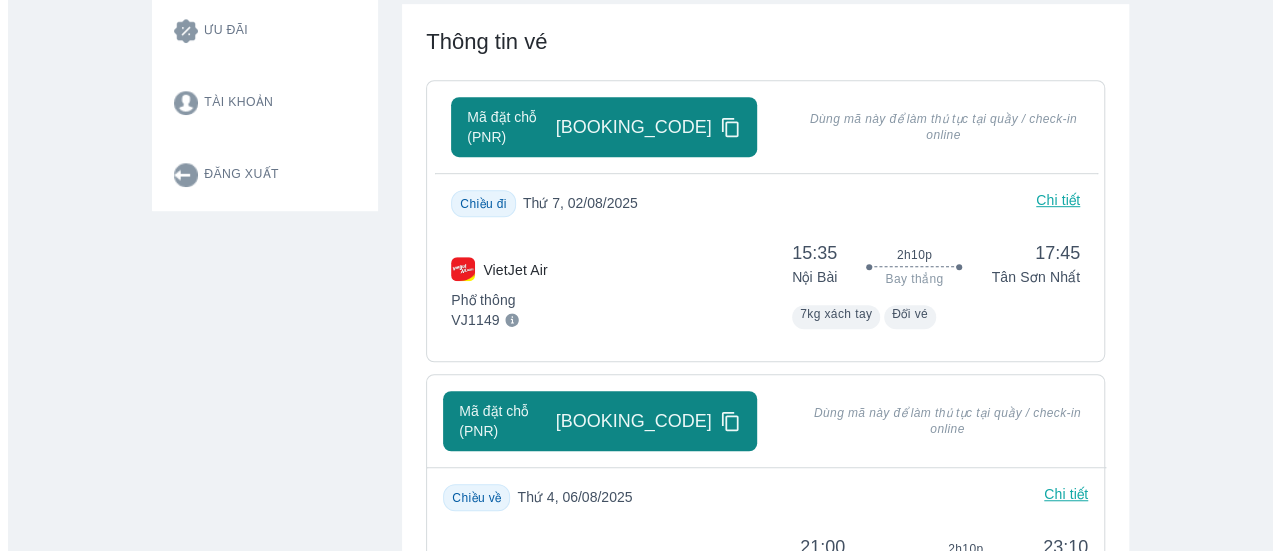scroll, scrollTop: 496, scrollLeft: 0, axis: vertical 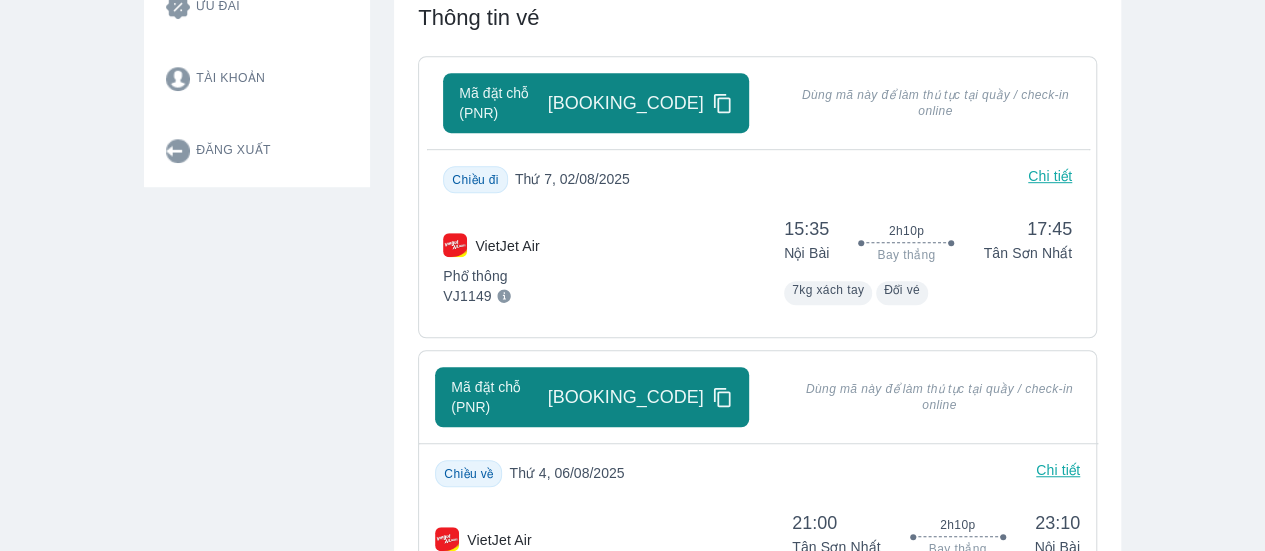 click on "Dùng mã này để làm thủ tục tại quầy / check-in online" at bounding box center (935, 103) 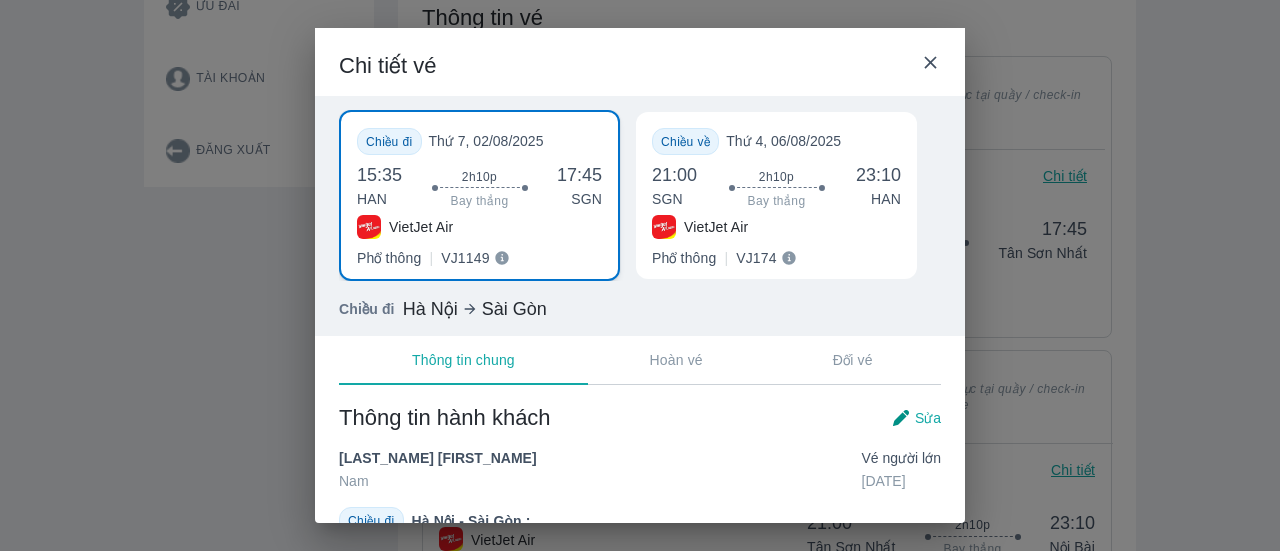 click on "2h10p Bay thẳng" at bounding box center [480, 190] 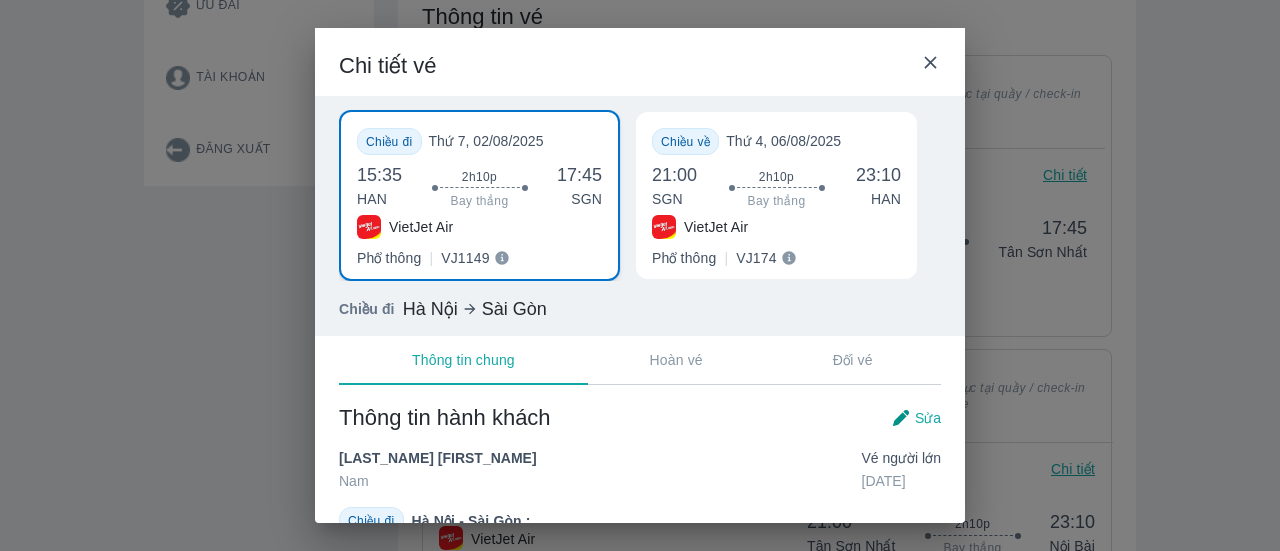 scroll, scrollTop: 0, scrollLeft: 7, axis: horizontal 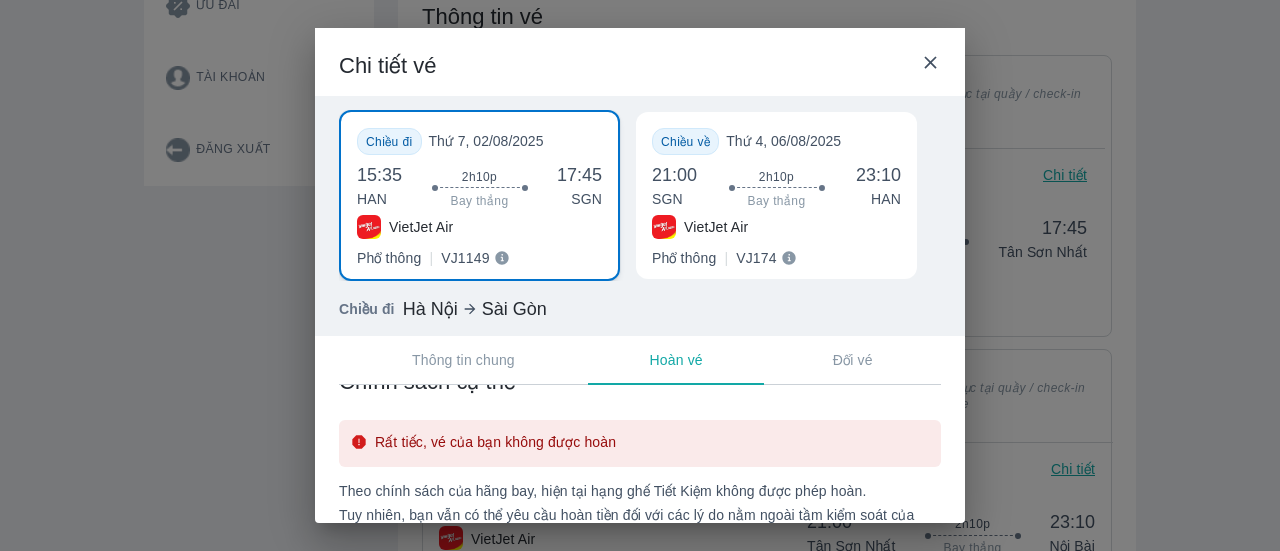 click on "Đổi vé" at bounding box center [853, 360] 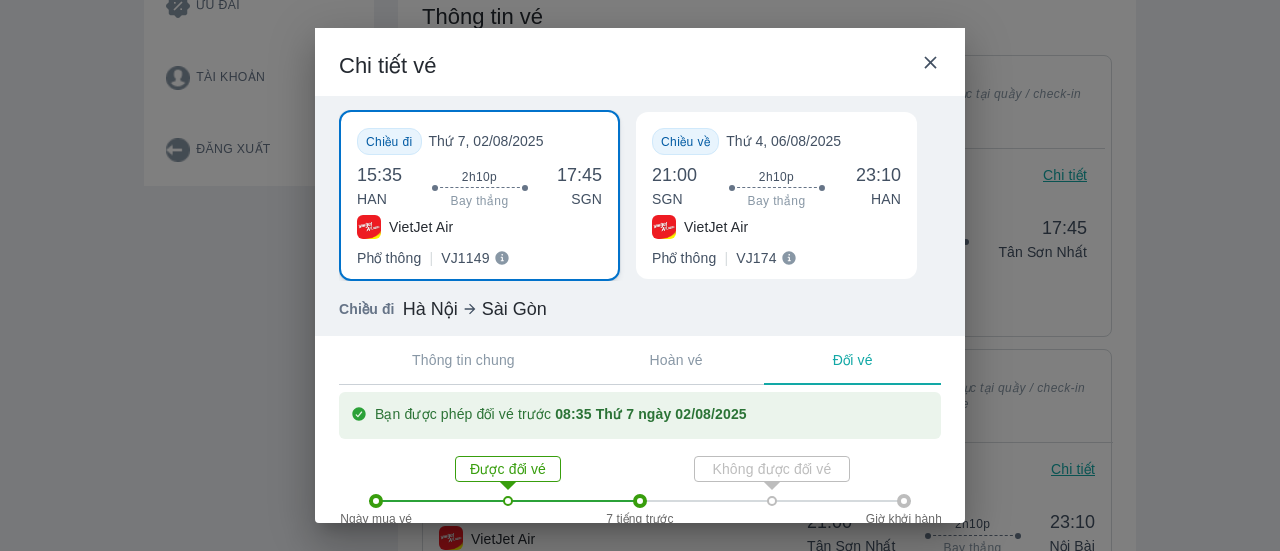 click on "Thông tin chung" at bounding box center (463, 360) 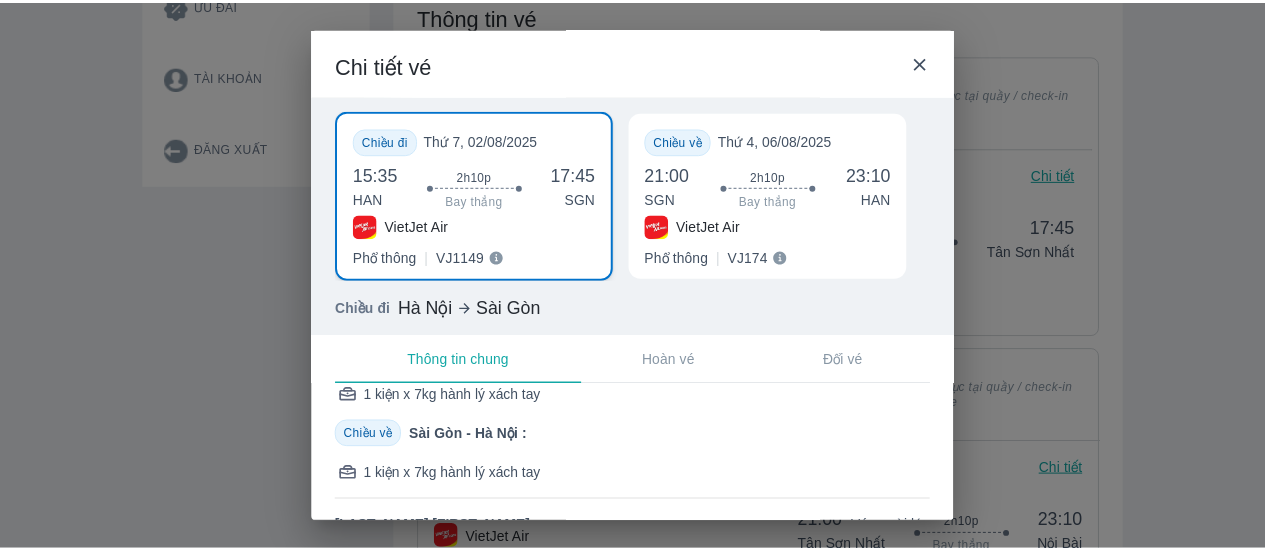 scroll, scrollTop: 168, scrollLeft: 0, axis: vertical 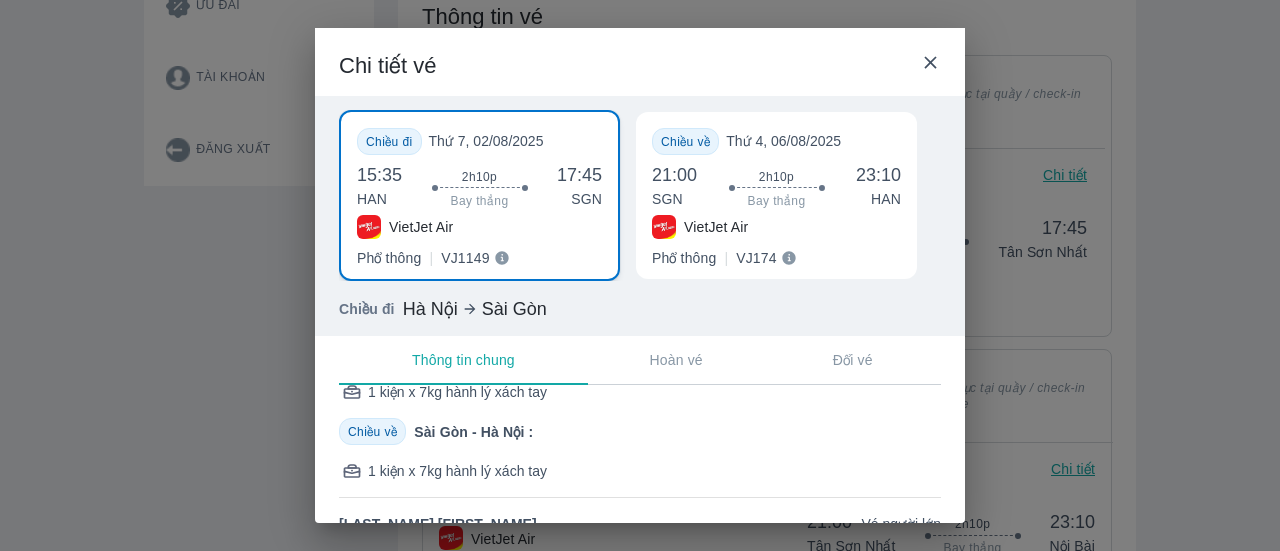 click on "Chiều đi Hà Nội - Sài Gòn : 1 kiện x 7kg hành lý xách tay Chiều về Sài Gòn - Hà Nội : 1 kiện x 7kg hành lý xách tay" at bounding box center [640, 410] 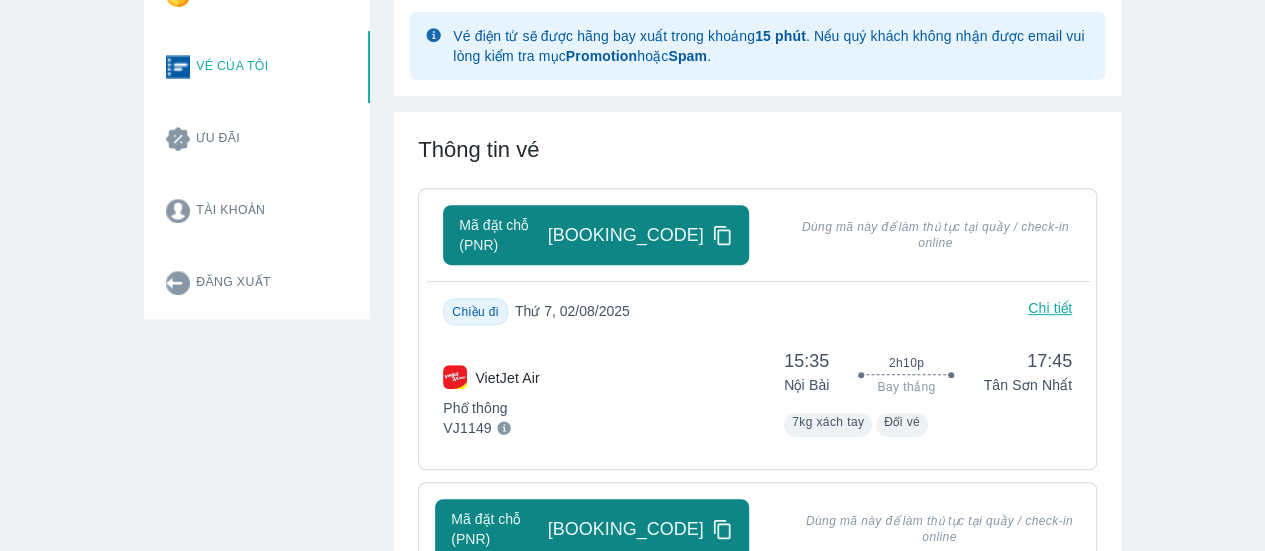 scroll, scrollTop: 362, scrollLeft: 0, axis: vertical 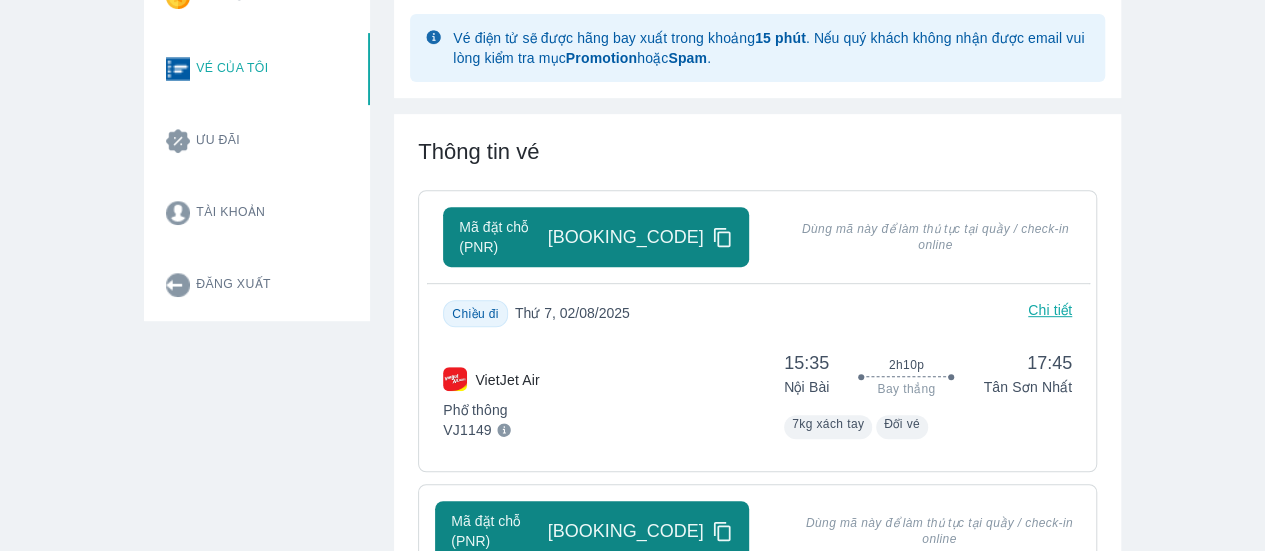 click on "Chi tiết" at bounding box center [1050, 313] 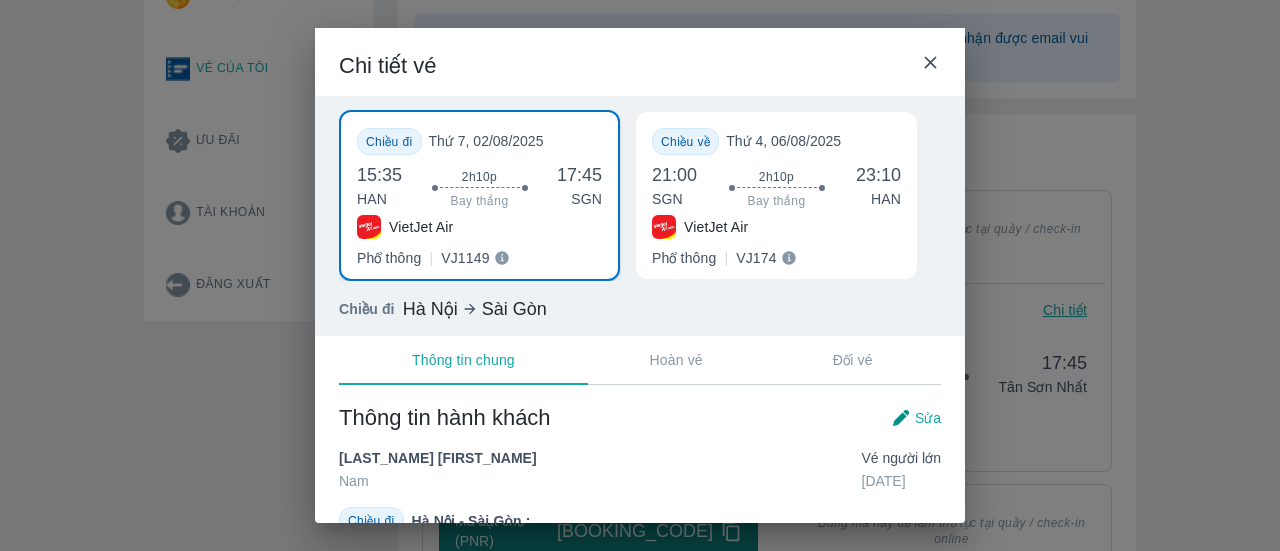 click 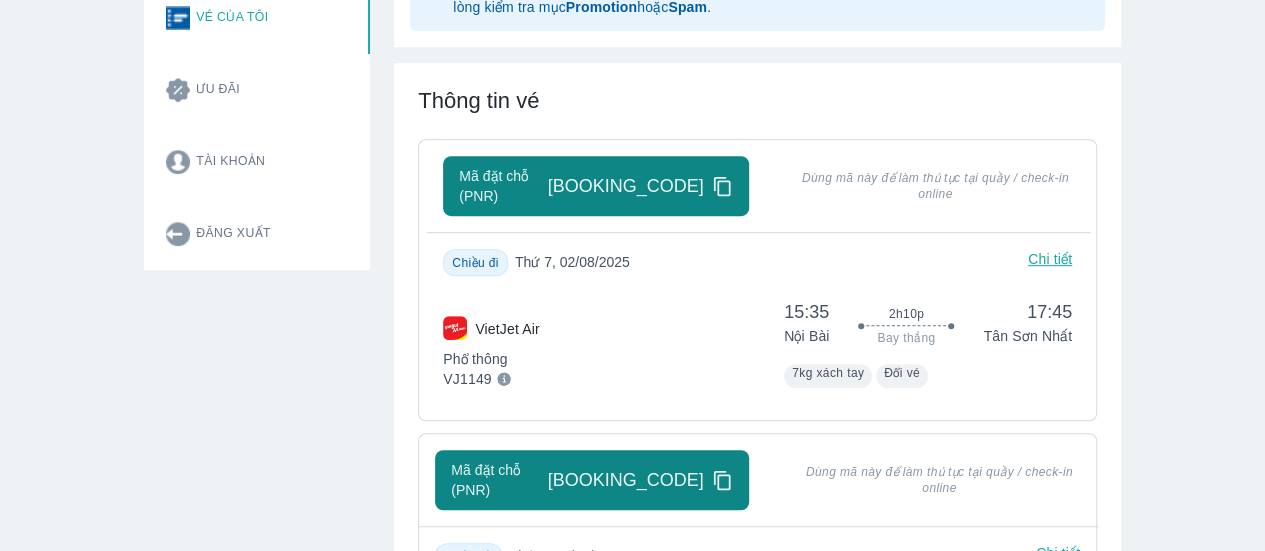 scroll, scrollTop: 414, scrollLeft: 0, axis: vertical 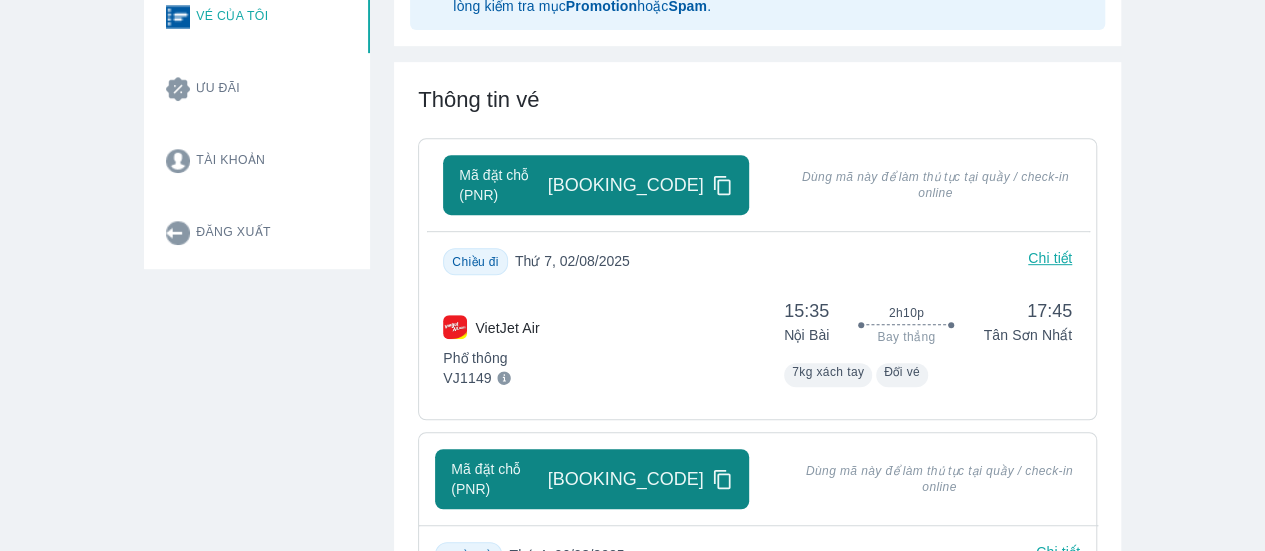 click 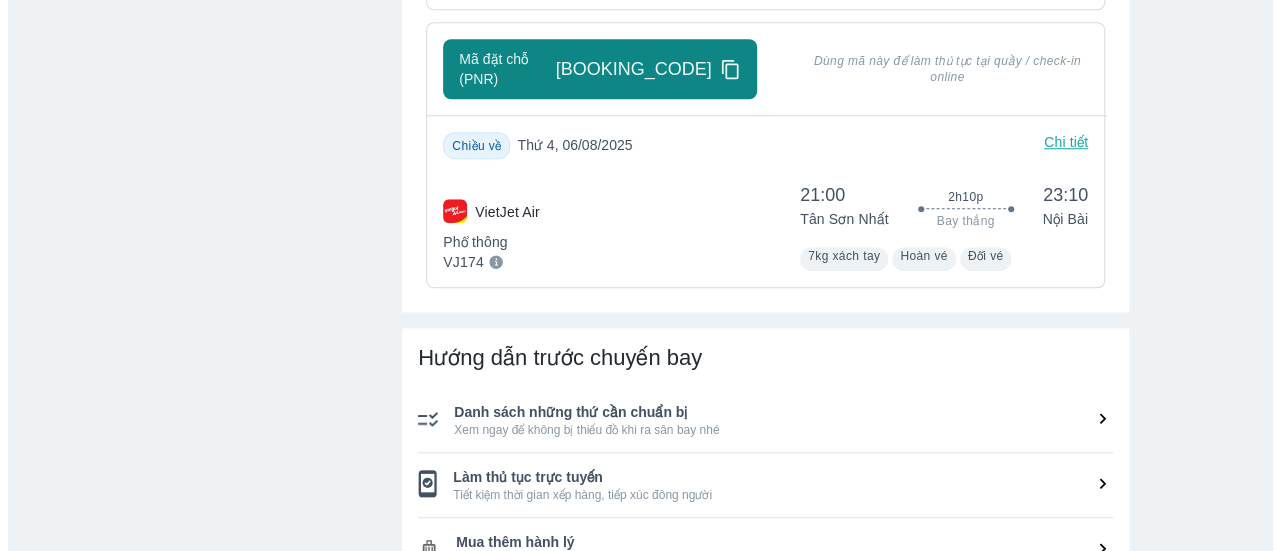 scroll, scrollTop: 825, scrollLeft: 0, axis: vertical 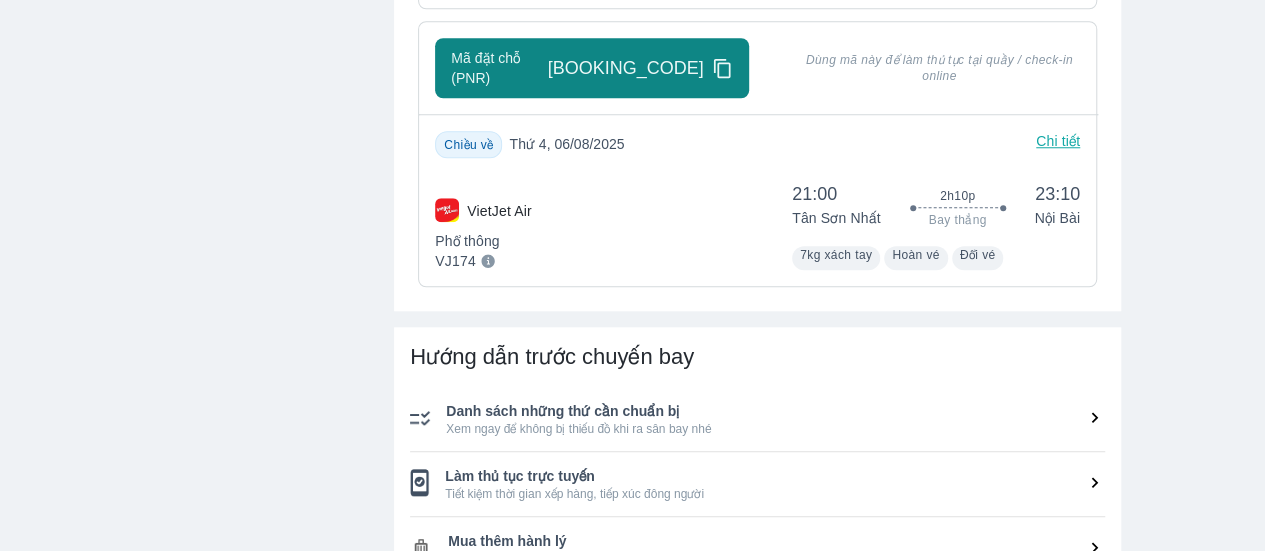 click on "VietJet Air Phổ thông VJ174 21:00  Tân Sơn Nhất 2h10p Bay thẳng 23:10  Nội Bài  7kg xách tay Hoàn vé Đổi vé" at bounding box center (757, 222) 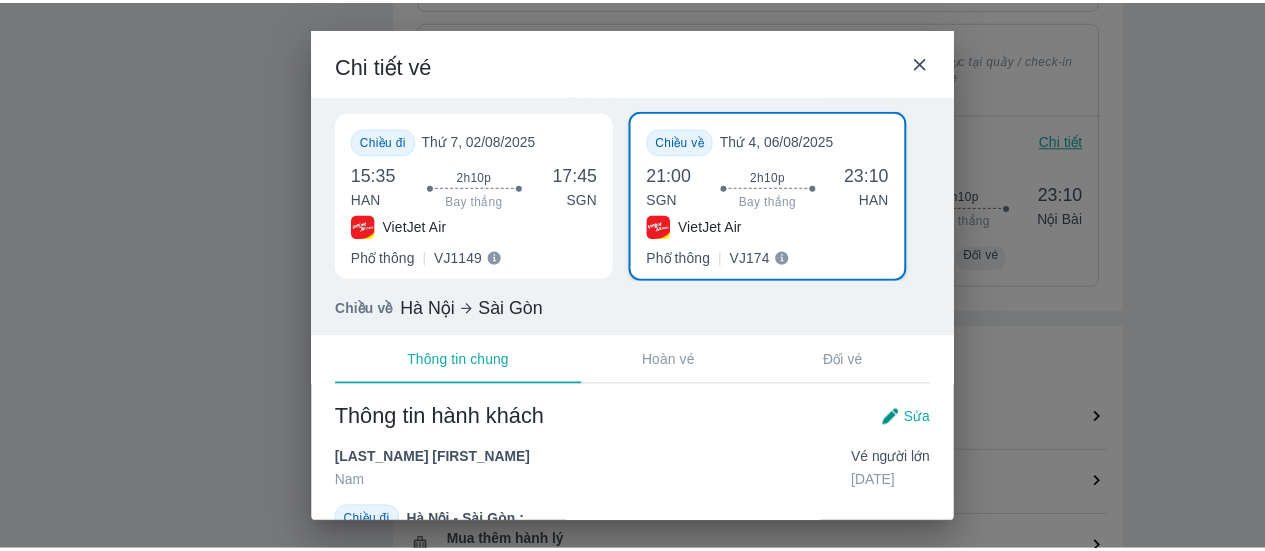 scroll, scrollTop: 0, scrollLeft: 7, axis: horizontal 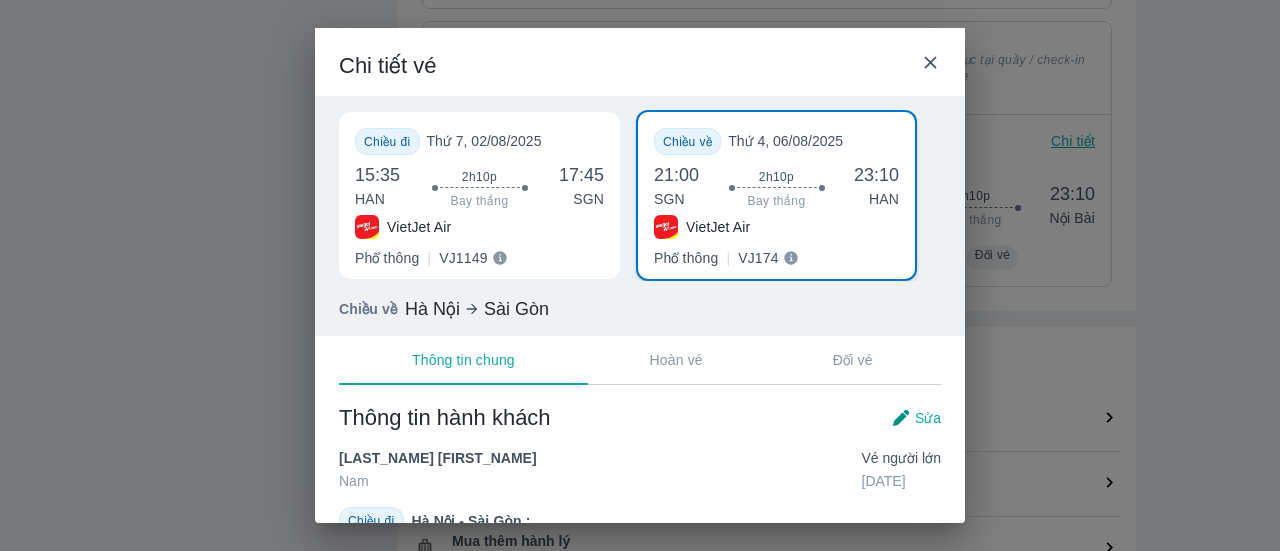 click 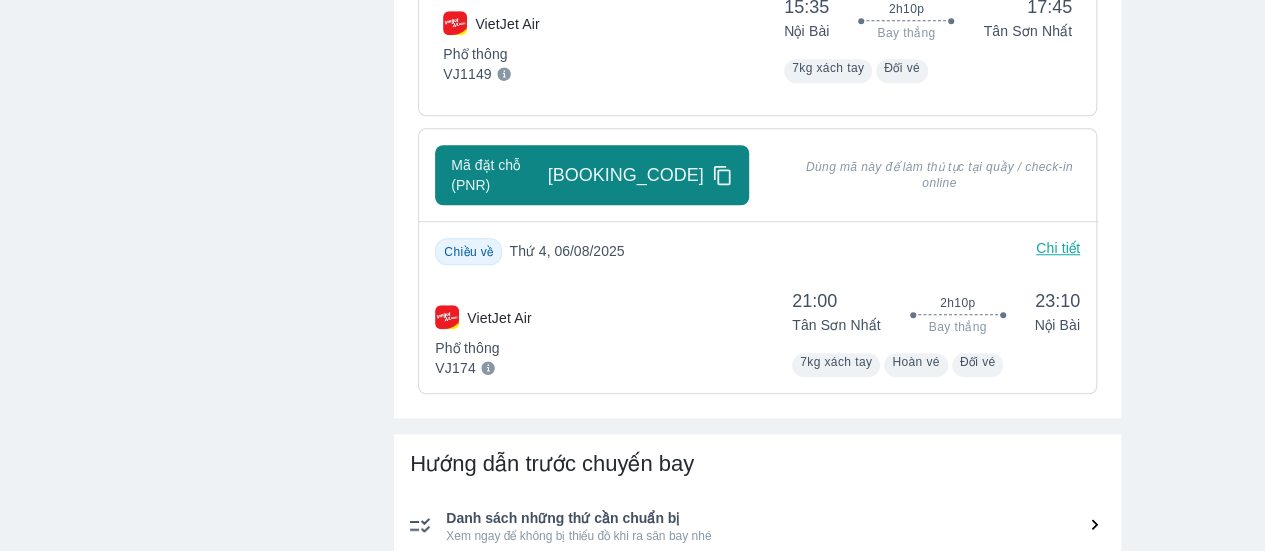 scroll, scrollTop: 707, scrollLeft: 0, axis: vertical 